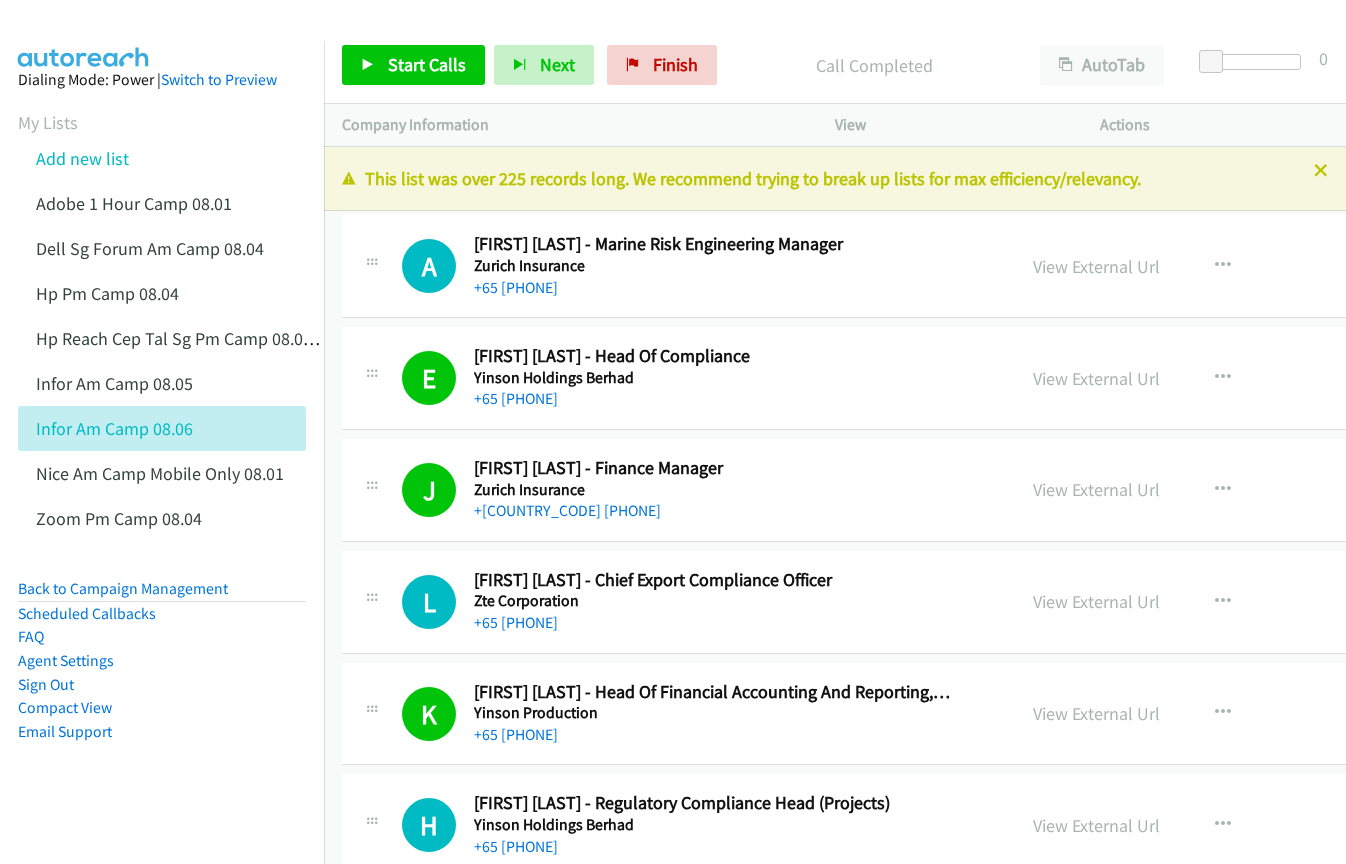scroll, scrollTop: 0, scrollLeft: 0, axis: both 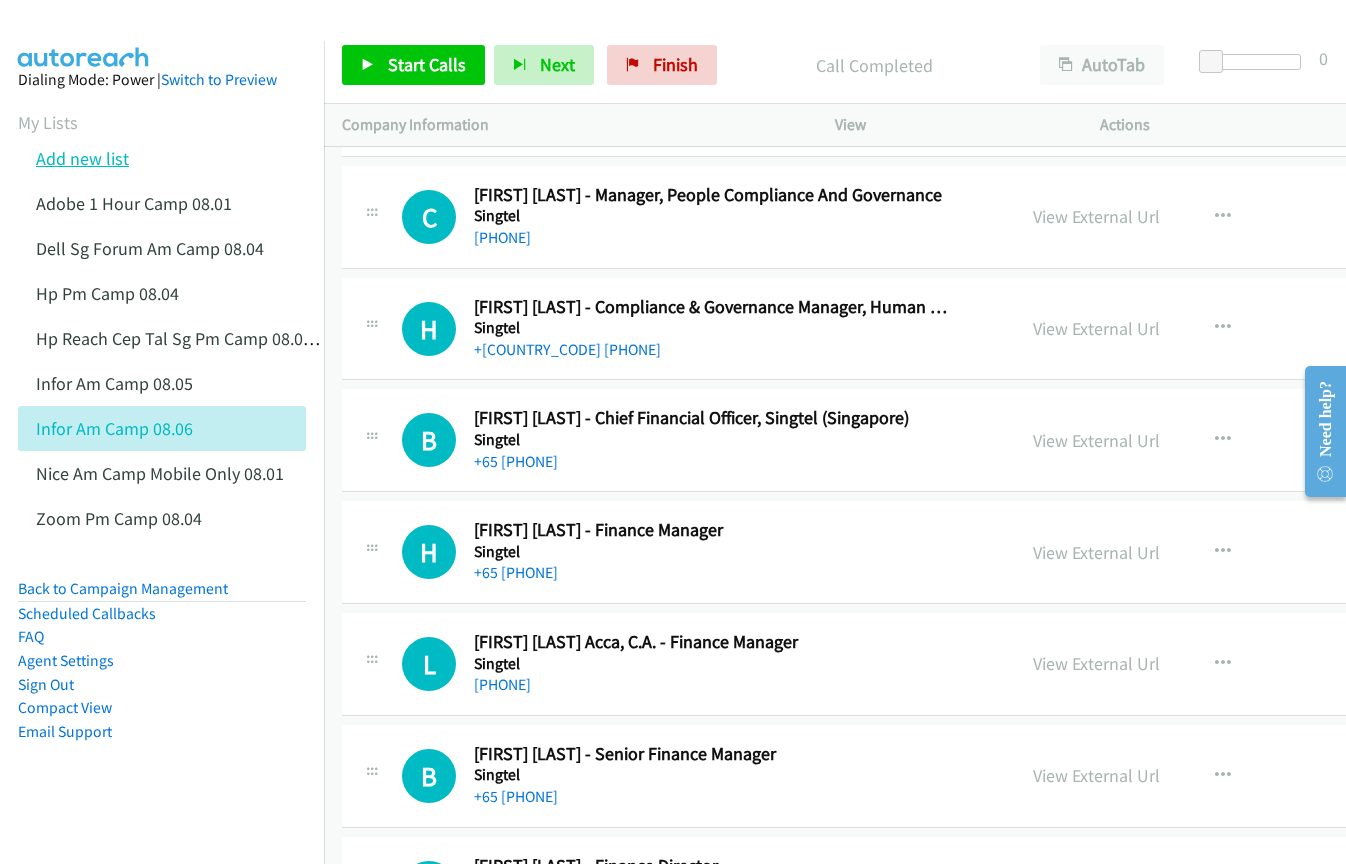 click on "Add new list" at bounding box center [82, 158] 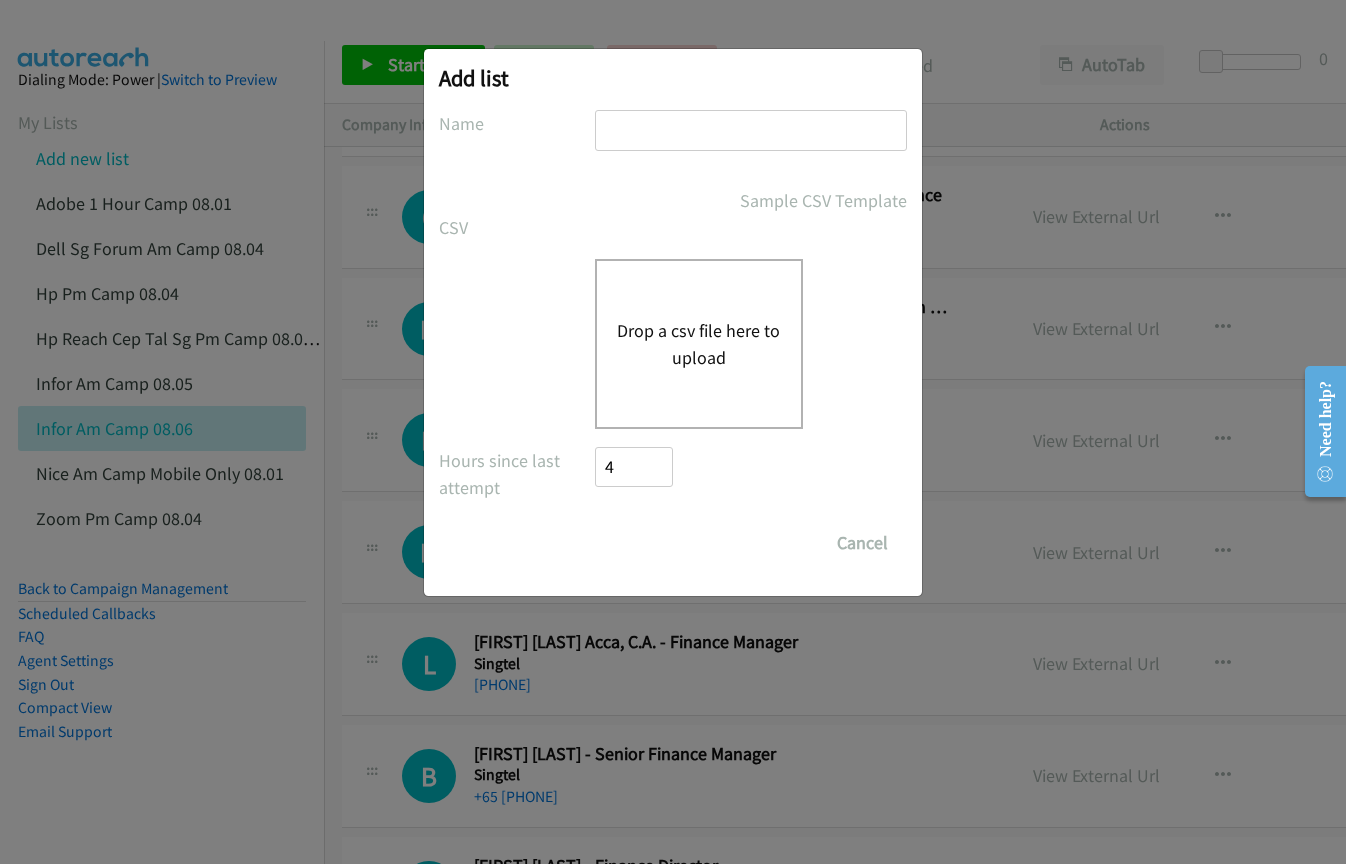 click on "Drop a csv file here to upload" at bounding box center [699, 344] 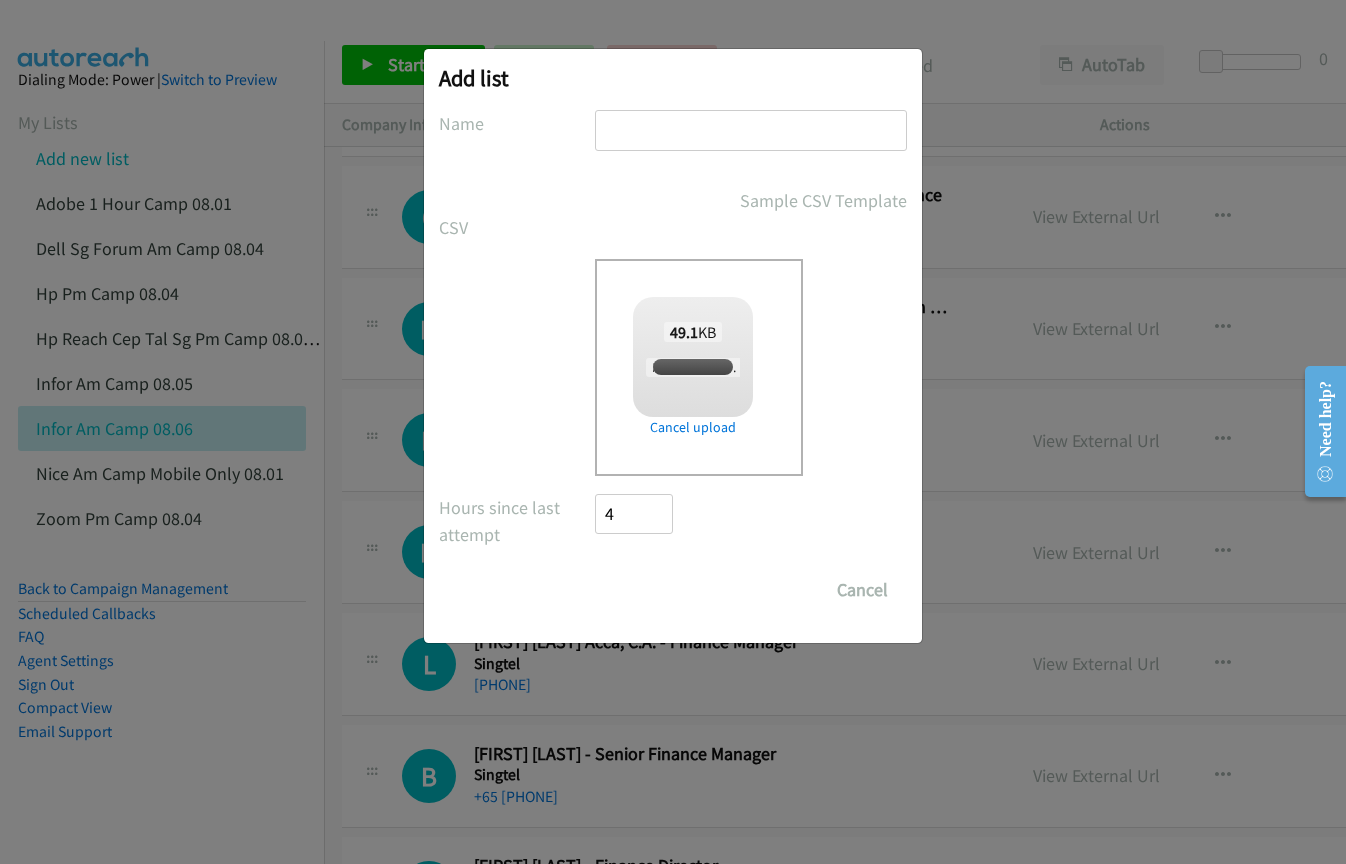 checkbox on "true" 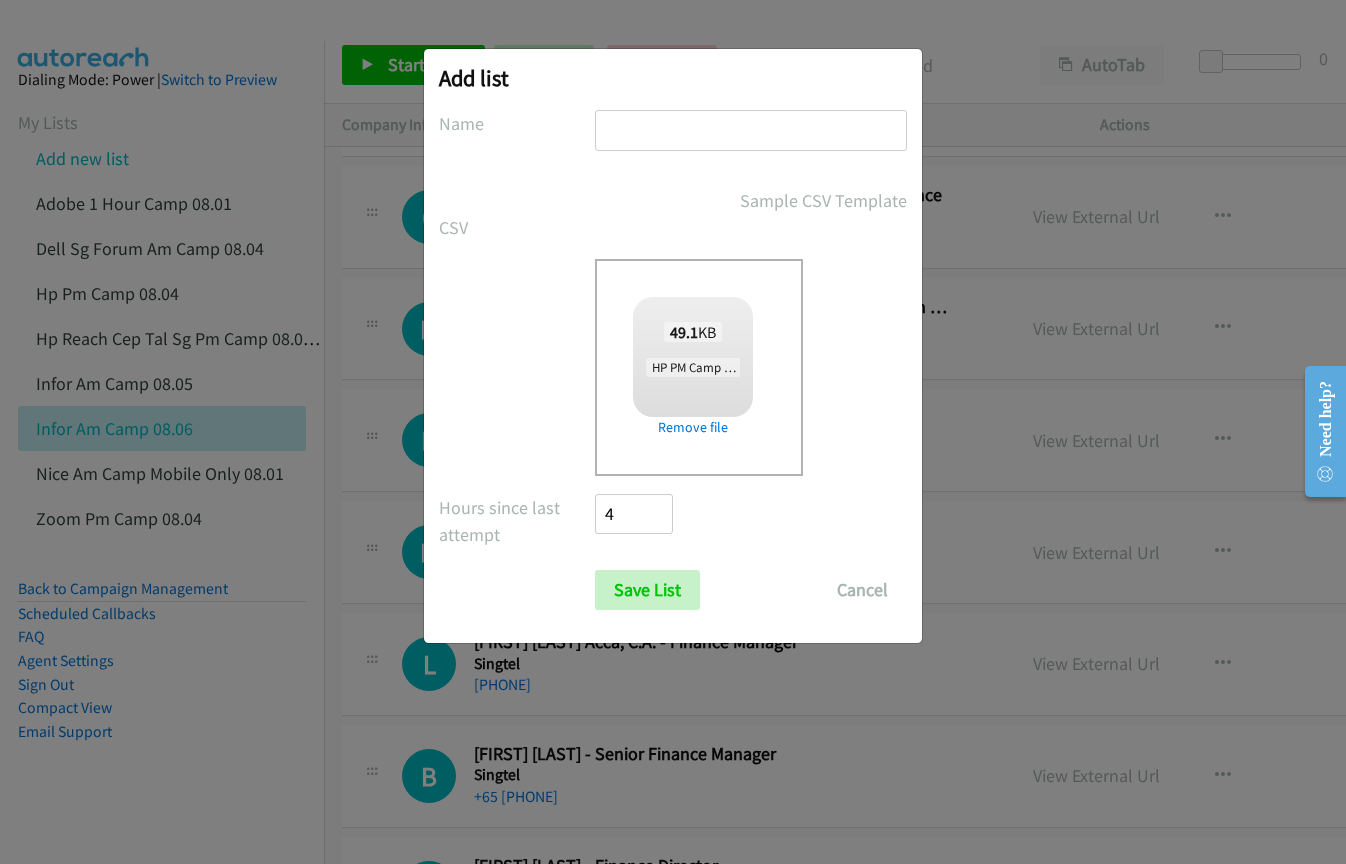 click at bounding box center [751, 130] 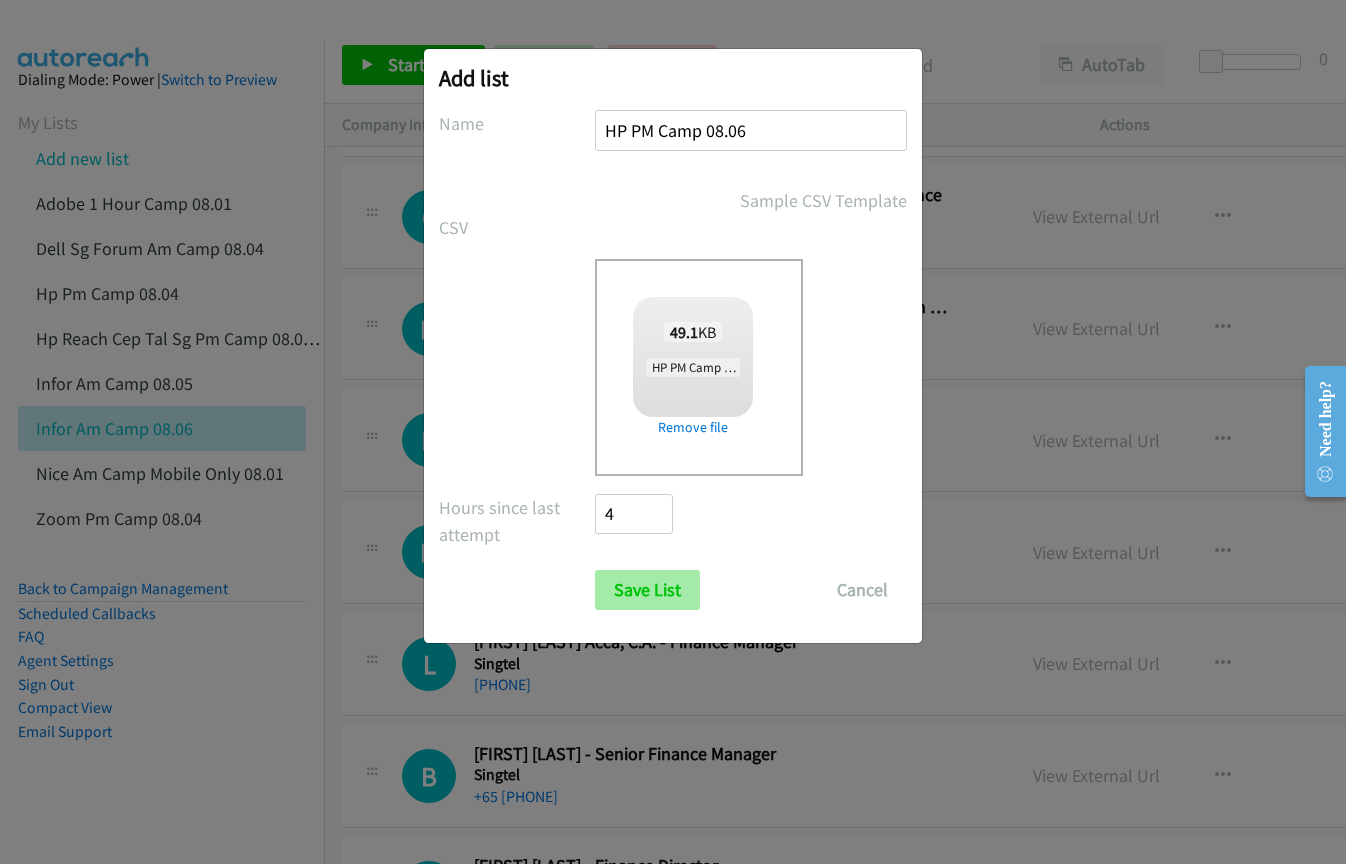 type on "HP PM Camp 08.06" 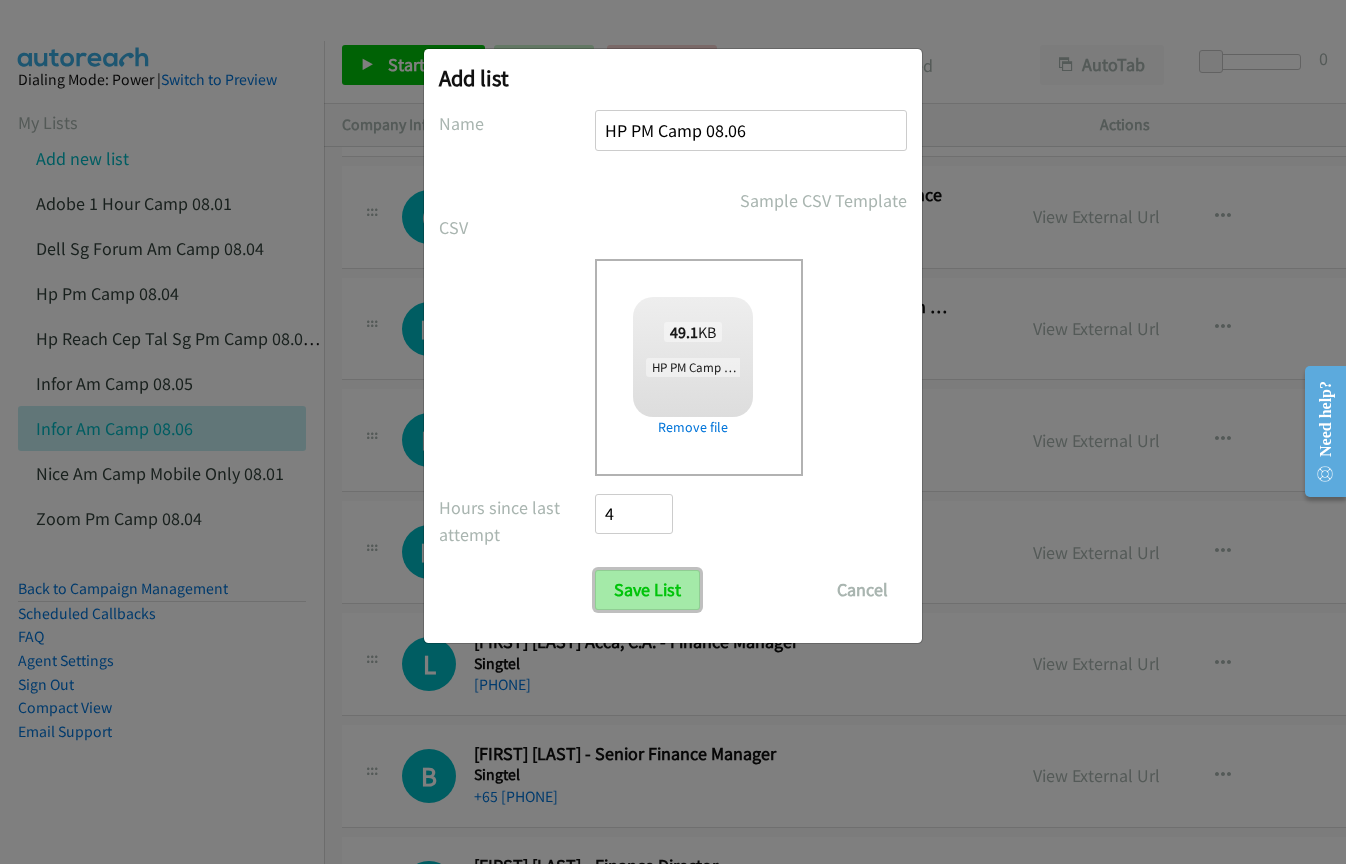 click on "Save List" at bounding box center (647, 590) 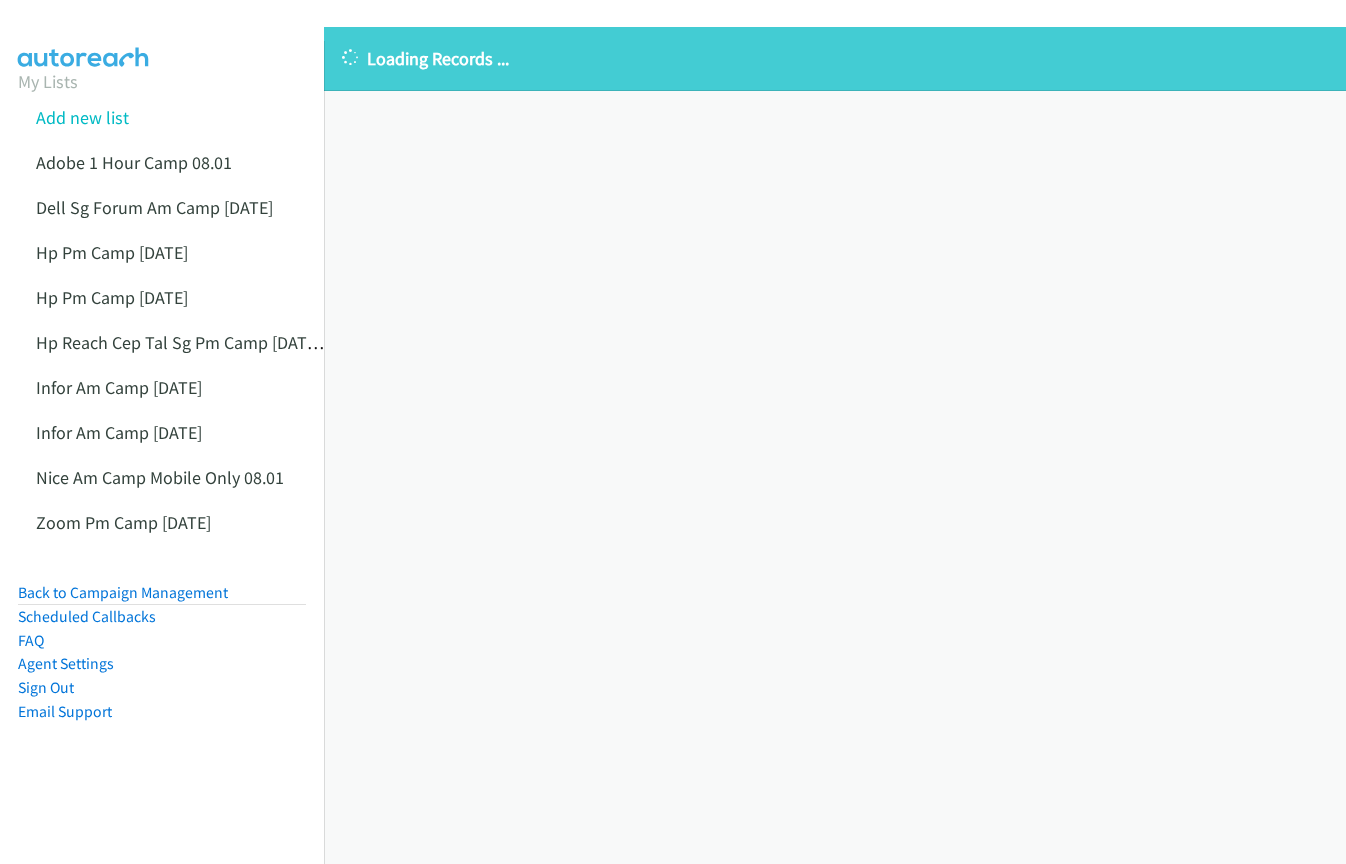 scroll, scrollTop: 0, scrollLeft: 0, axis: both 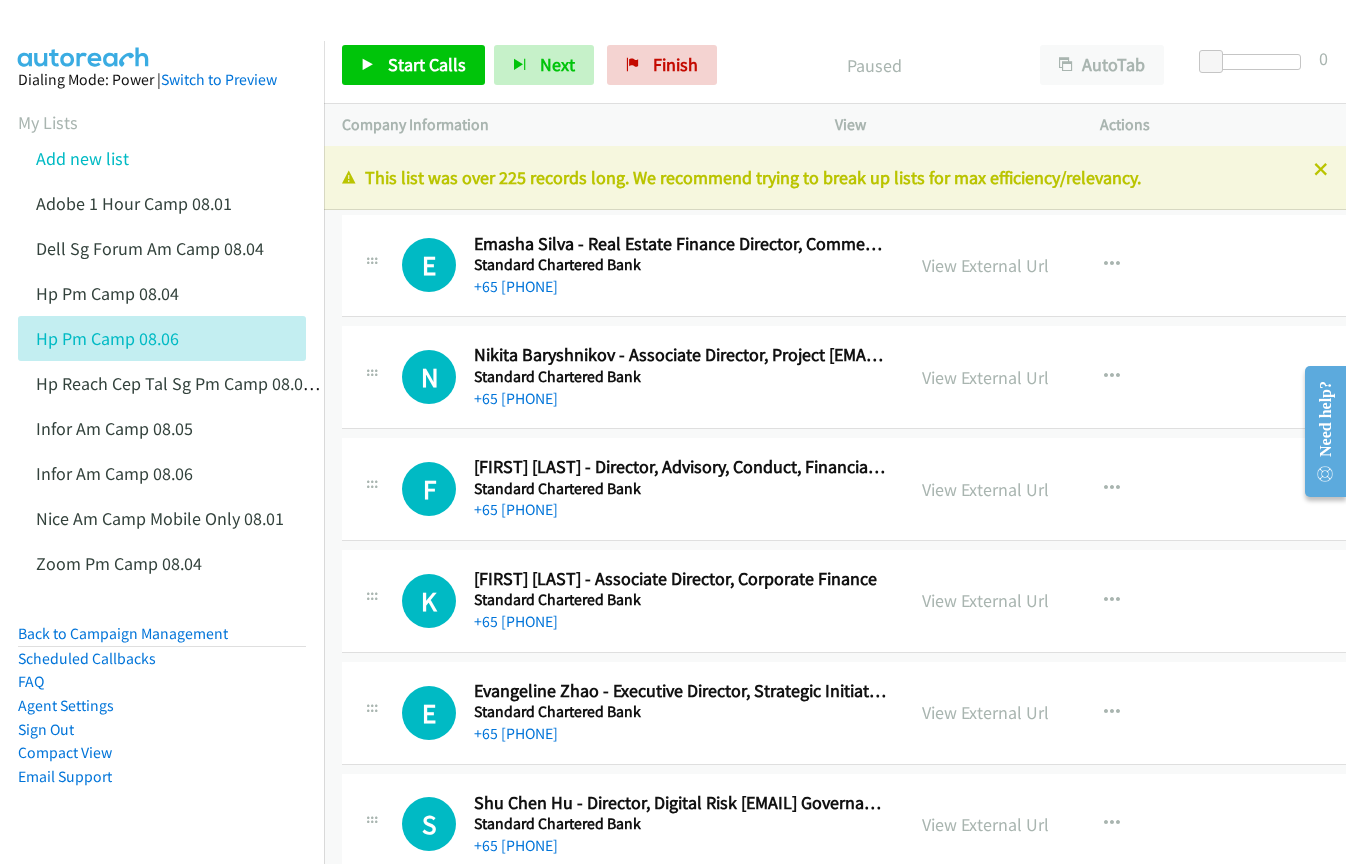 click on "Start Calls
Pause
Next
Finish
Paused
AutoTab
AutoTab
0" at bounding box center [835, 65] 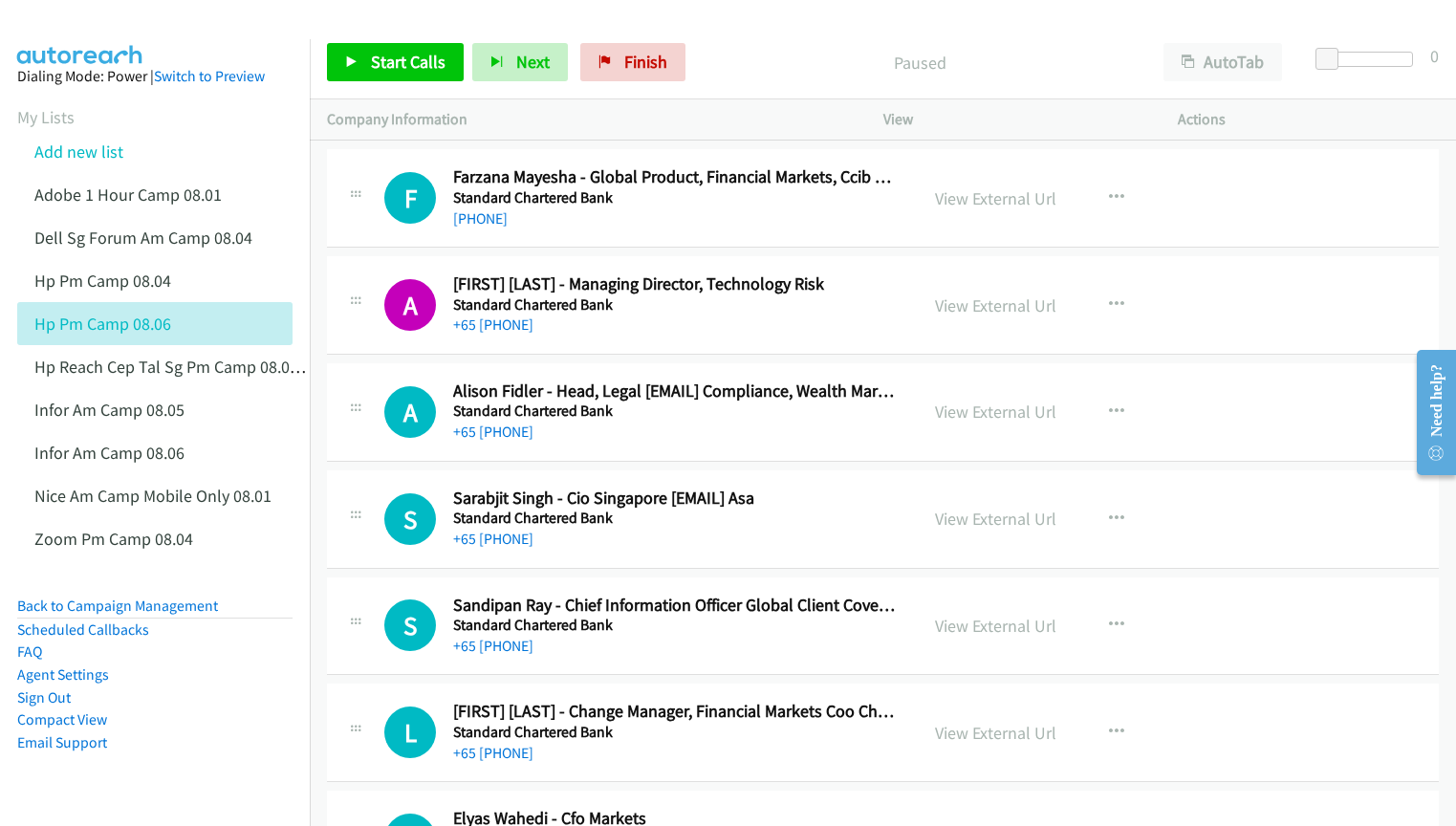 scroll, scrollTop: 1243, scrollLeft: 0, axis: vertical 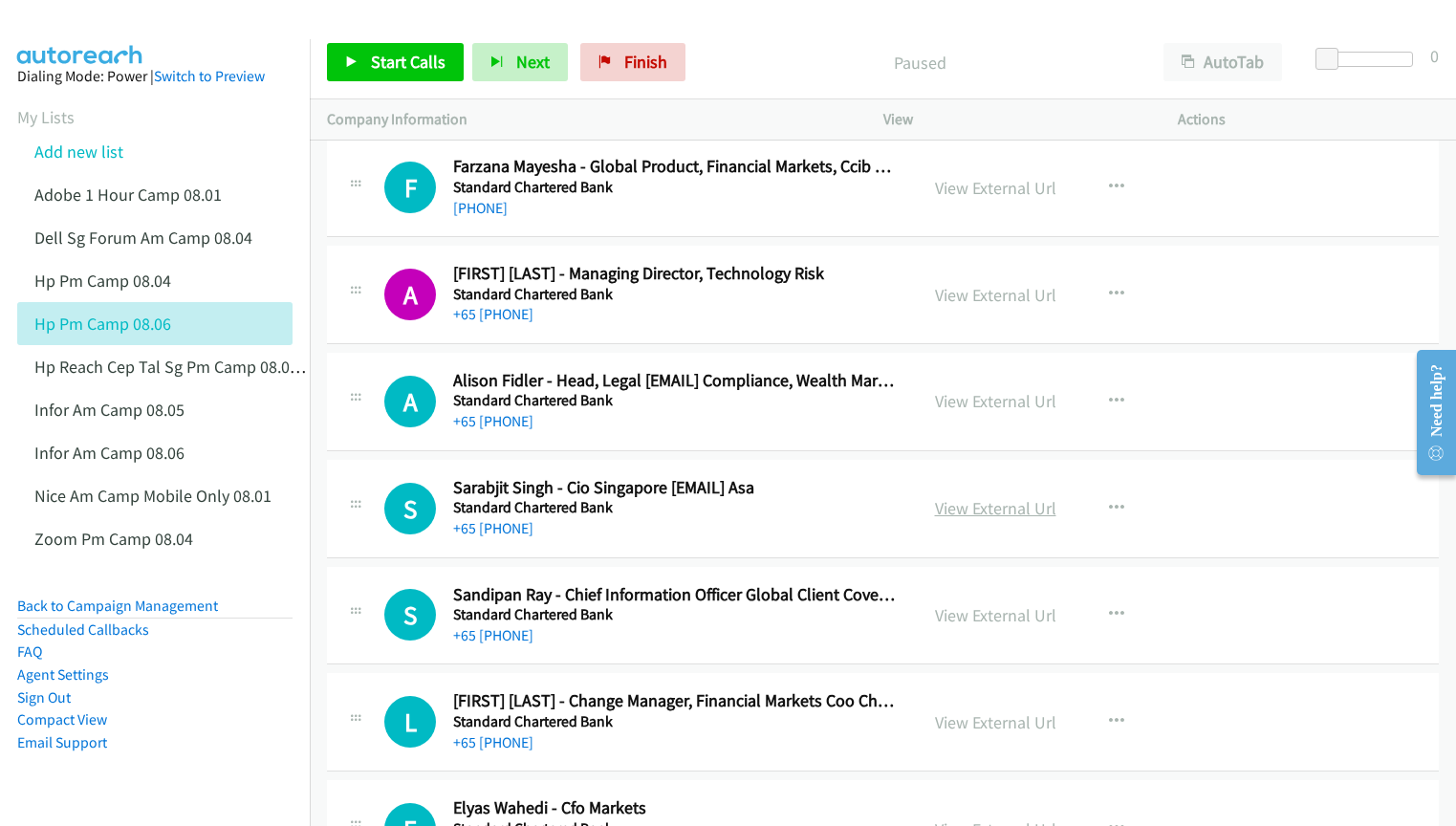 click on "View External Url" at bounding box center (995, 508) 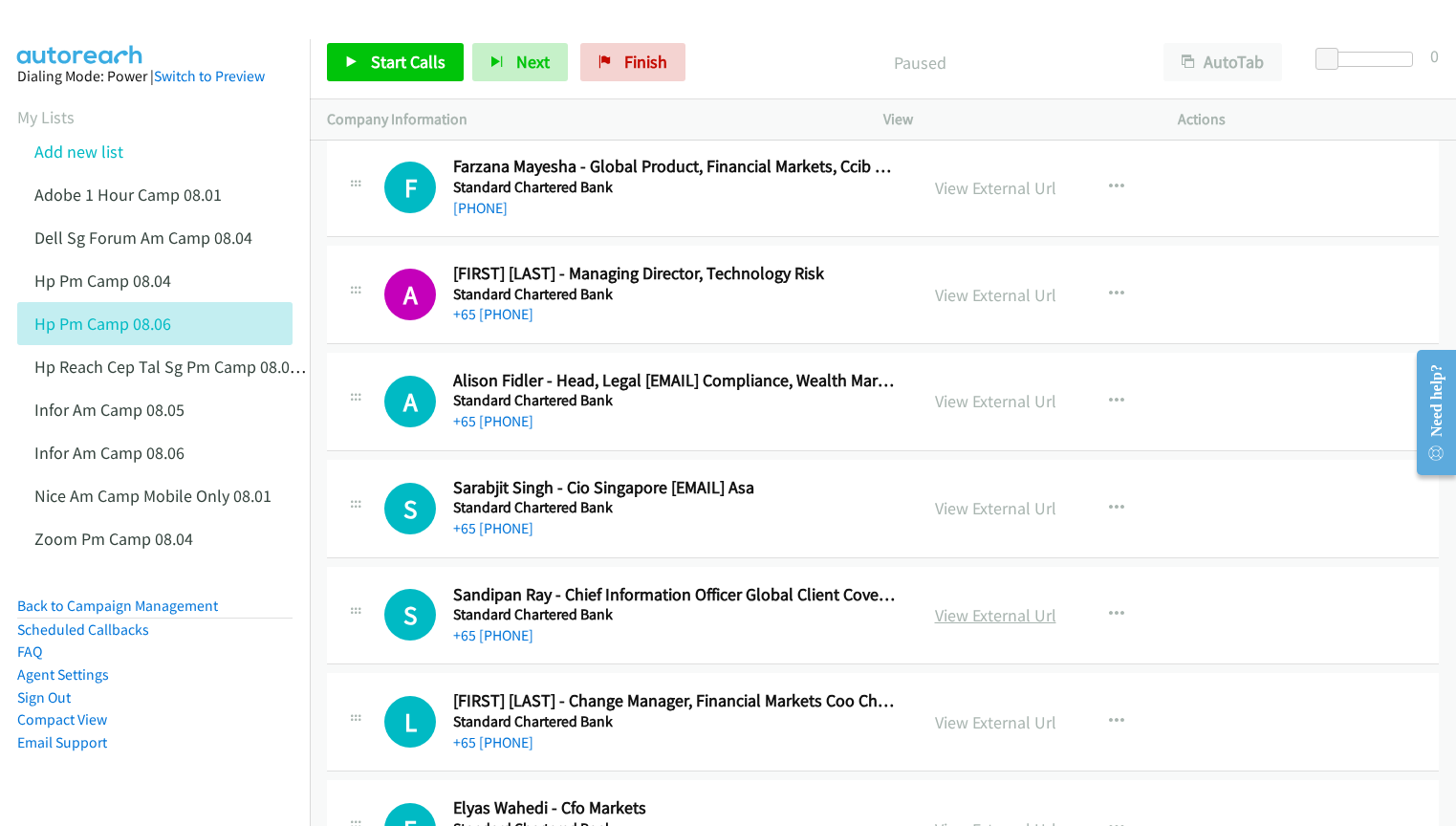 click on "View External Url" at bounding box center (995, 615) 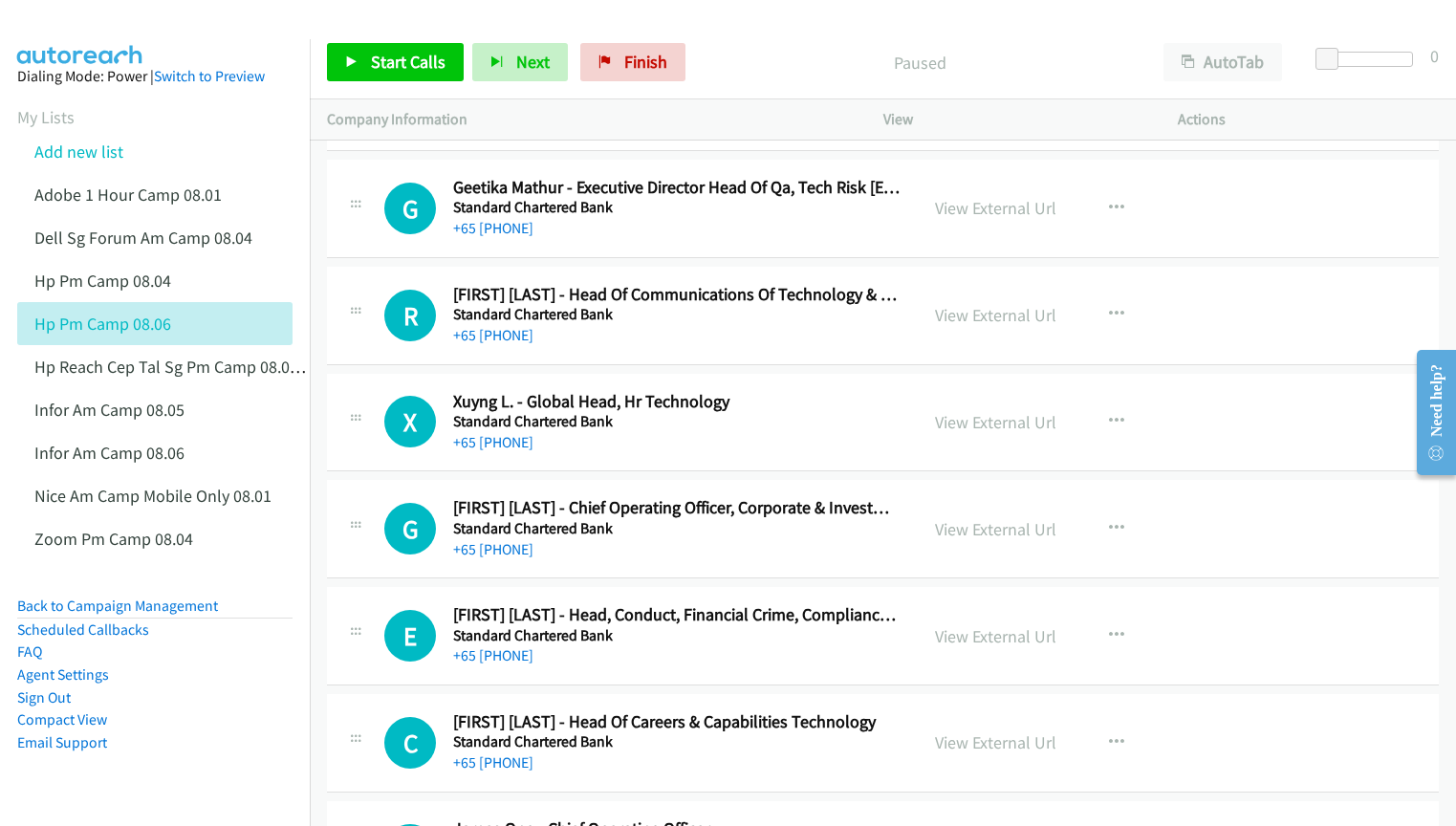 scroll, scrollTop: 2677, scrollLeft: 0, axis: vertical 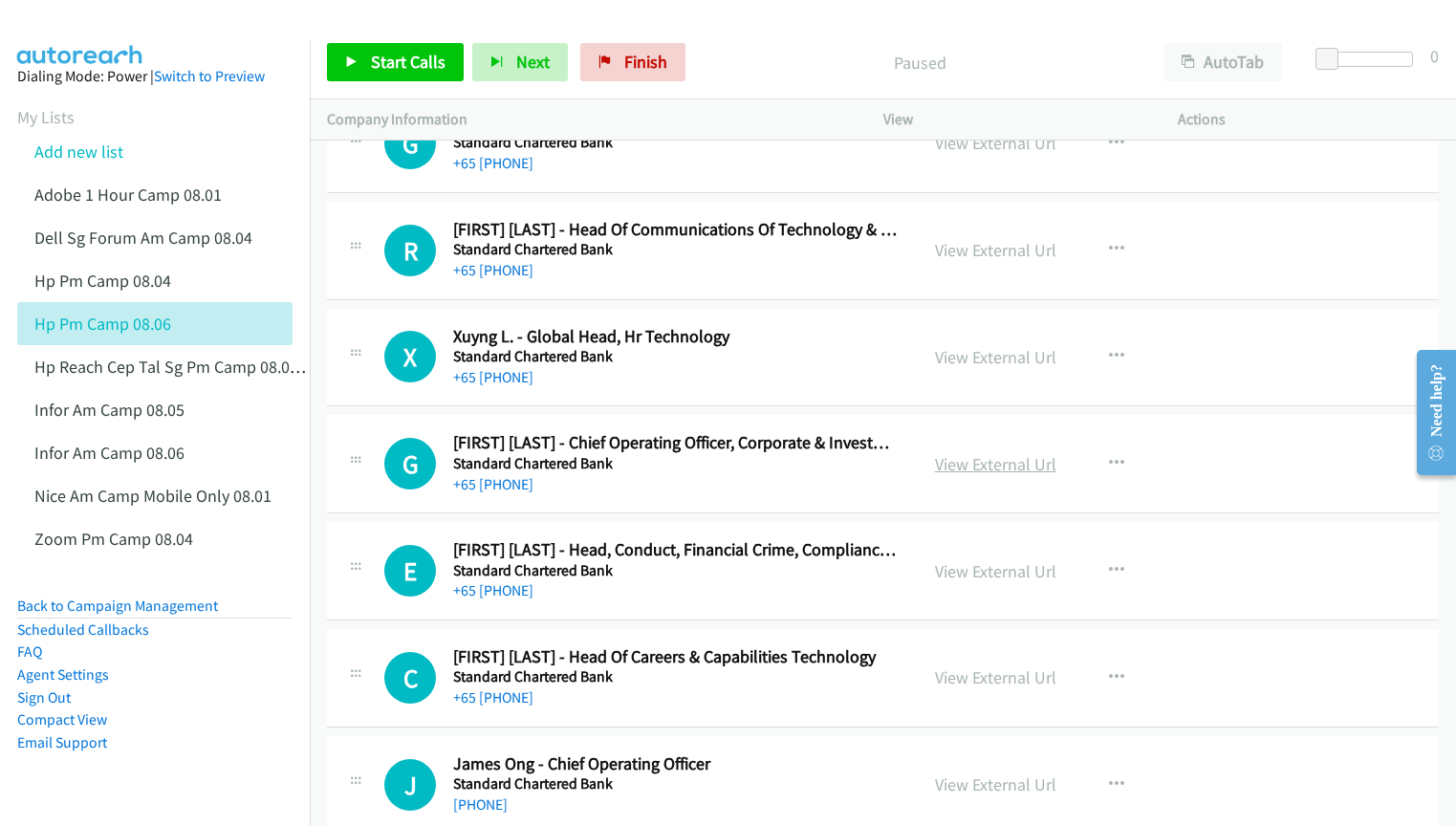 click on "View External Url" at bounding box center [995, 464] 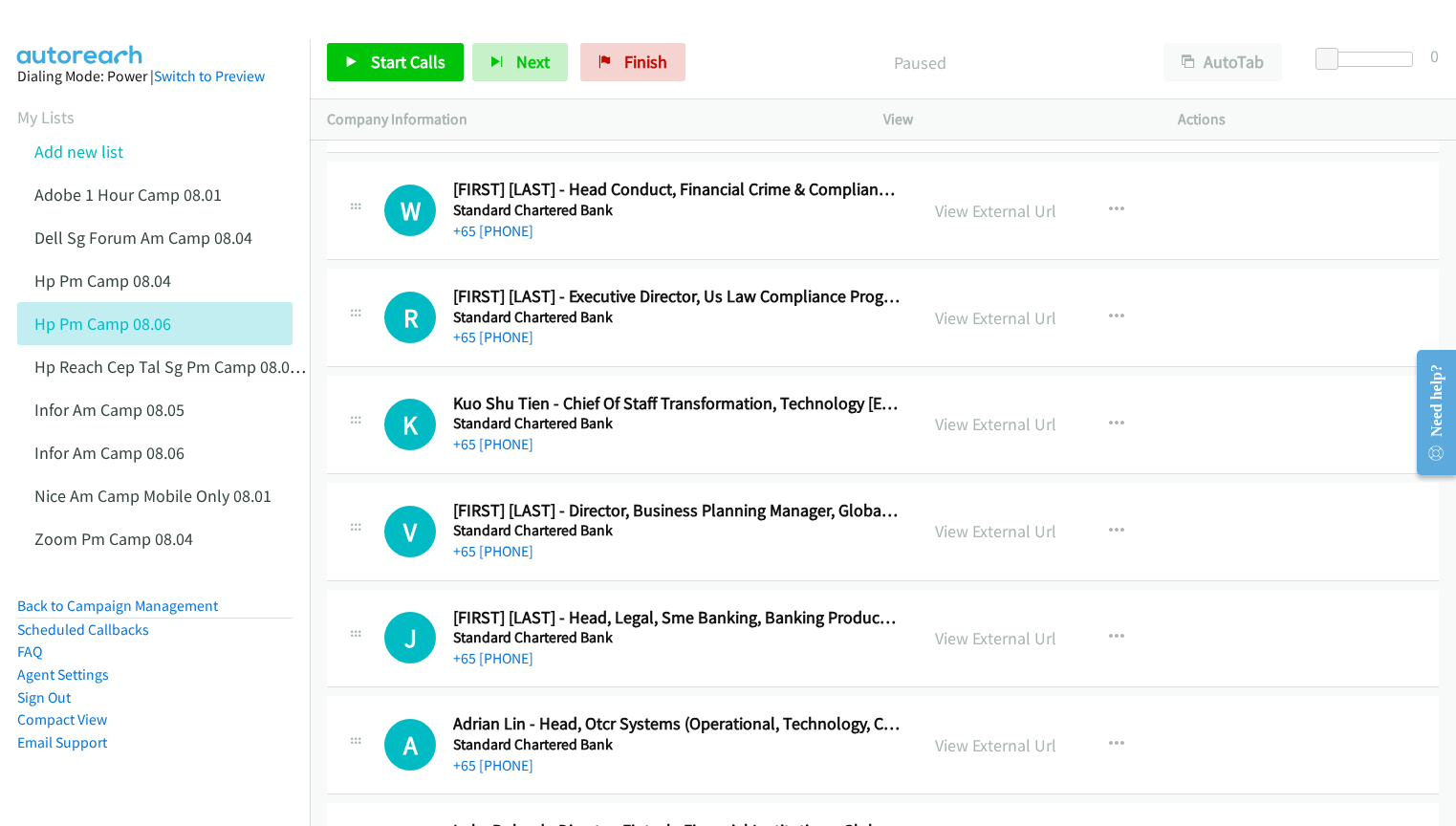 scroll, scrollTop: 4684, scrollLeft: 0, axis: vertical 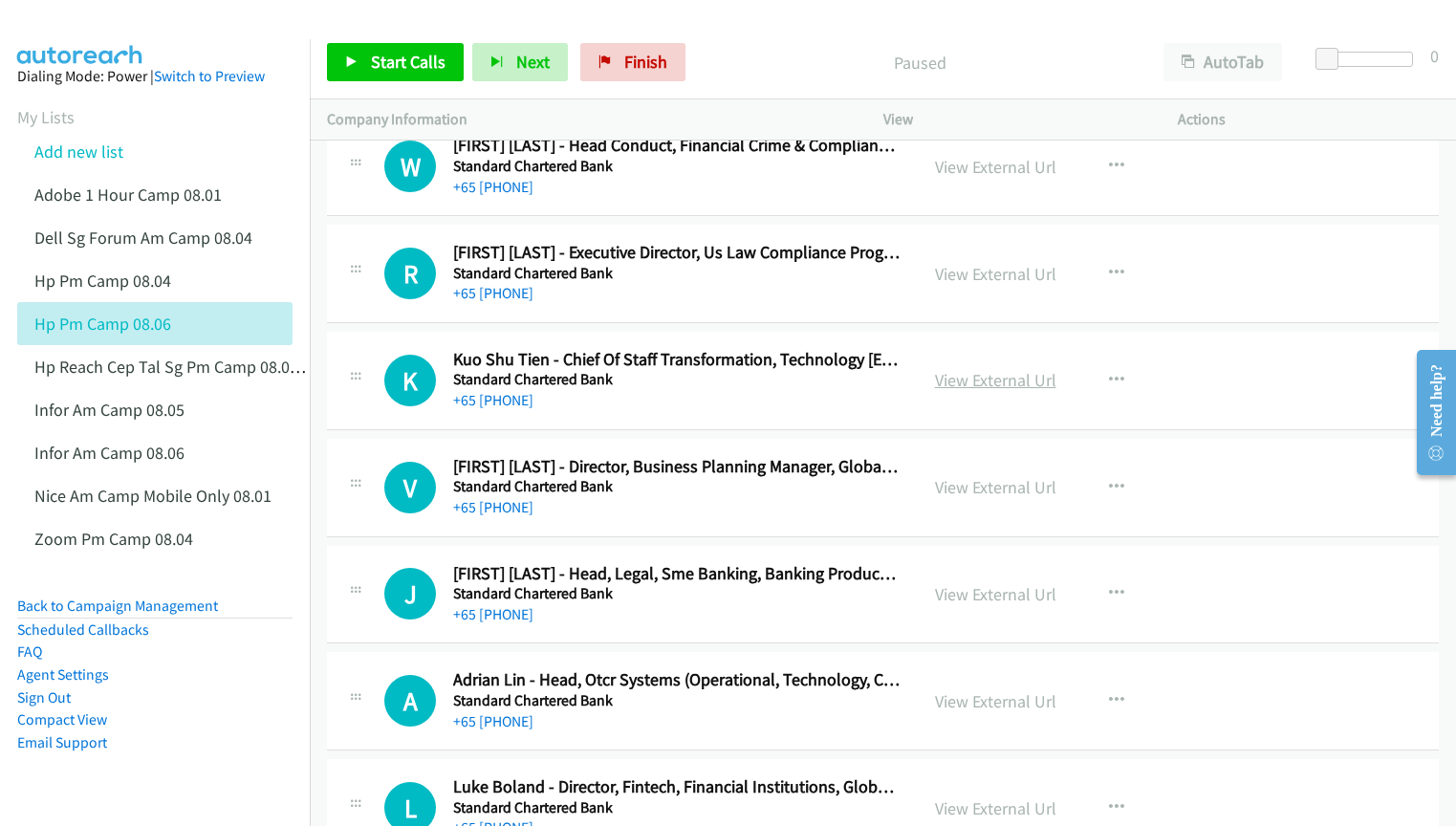 click on "View External Url" at bounding box center (995, 380) 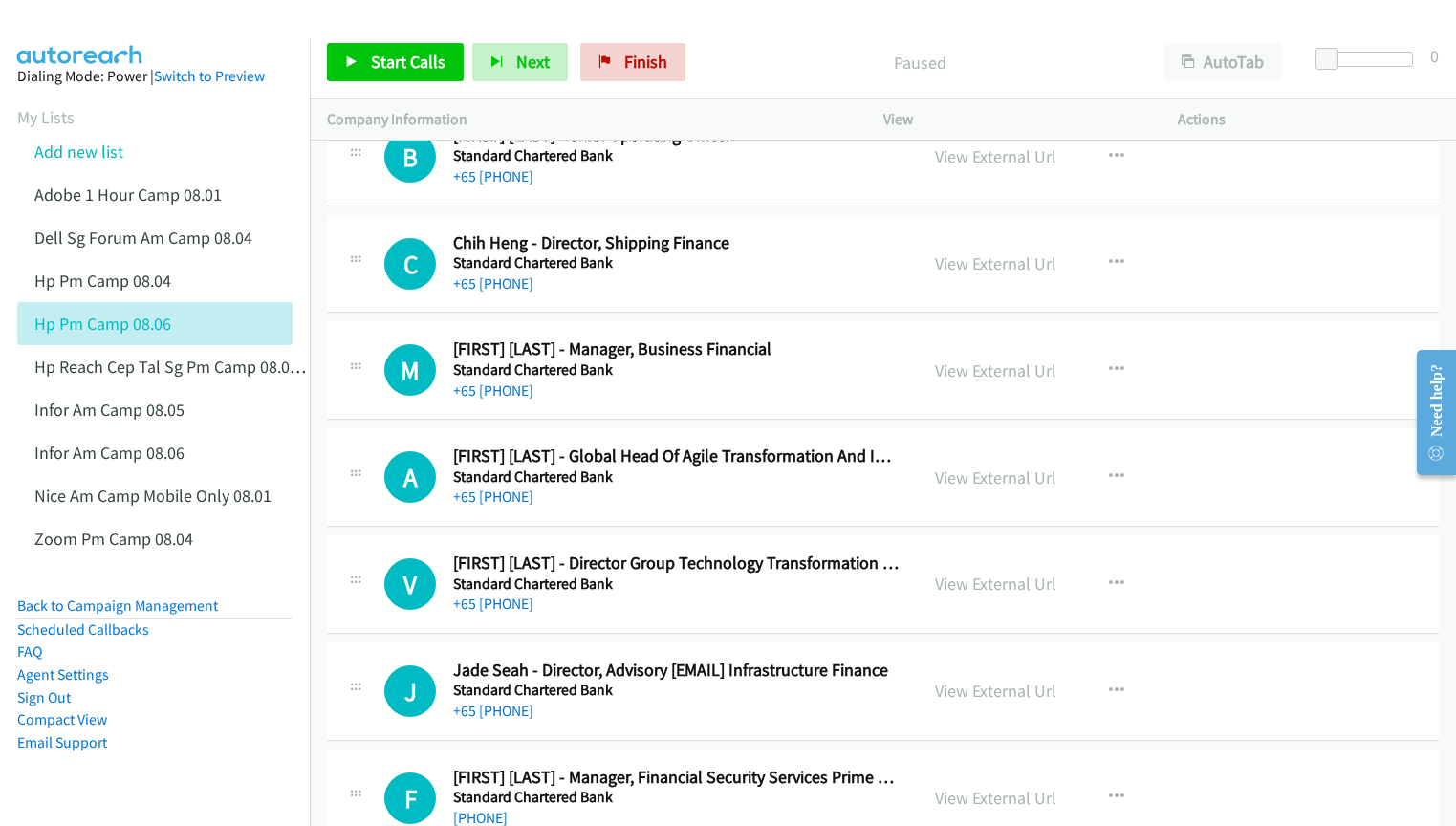 scroll, scrollTop: 7266, scrollLeft: 0, axis: vertical 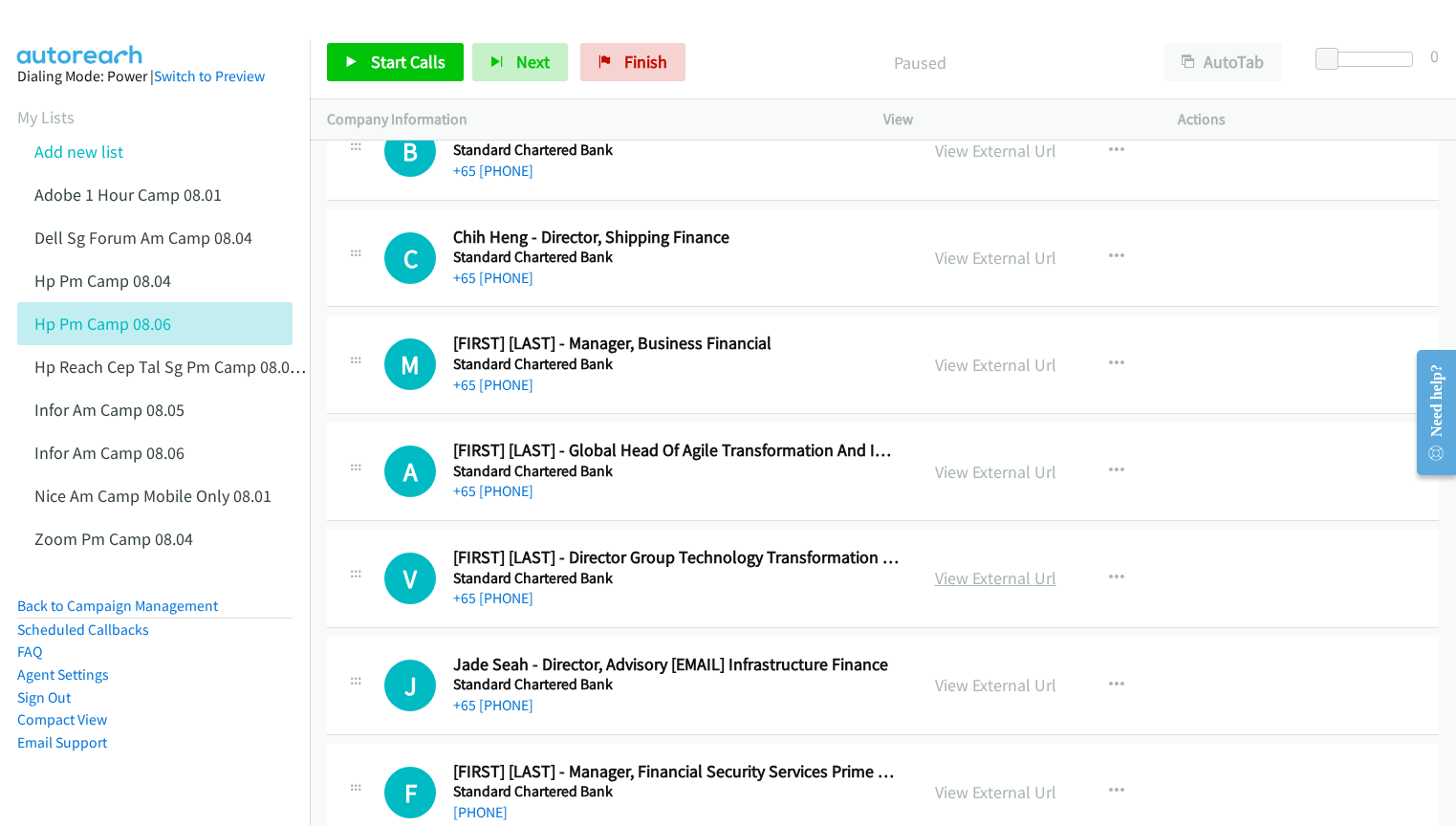 click on "View External Url" at bounding box center [995, 577] 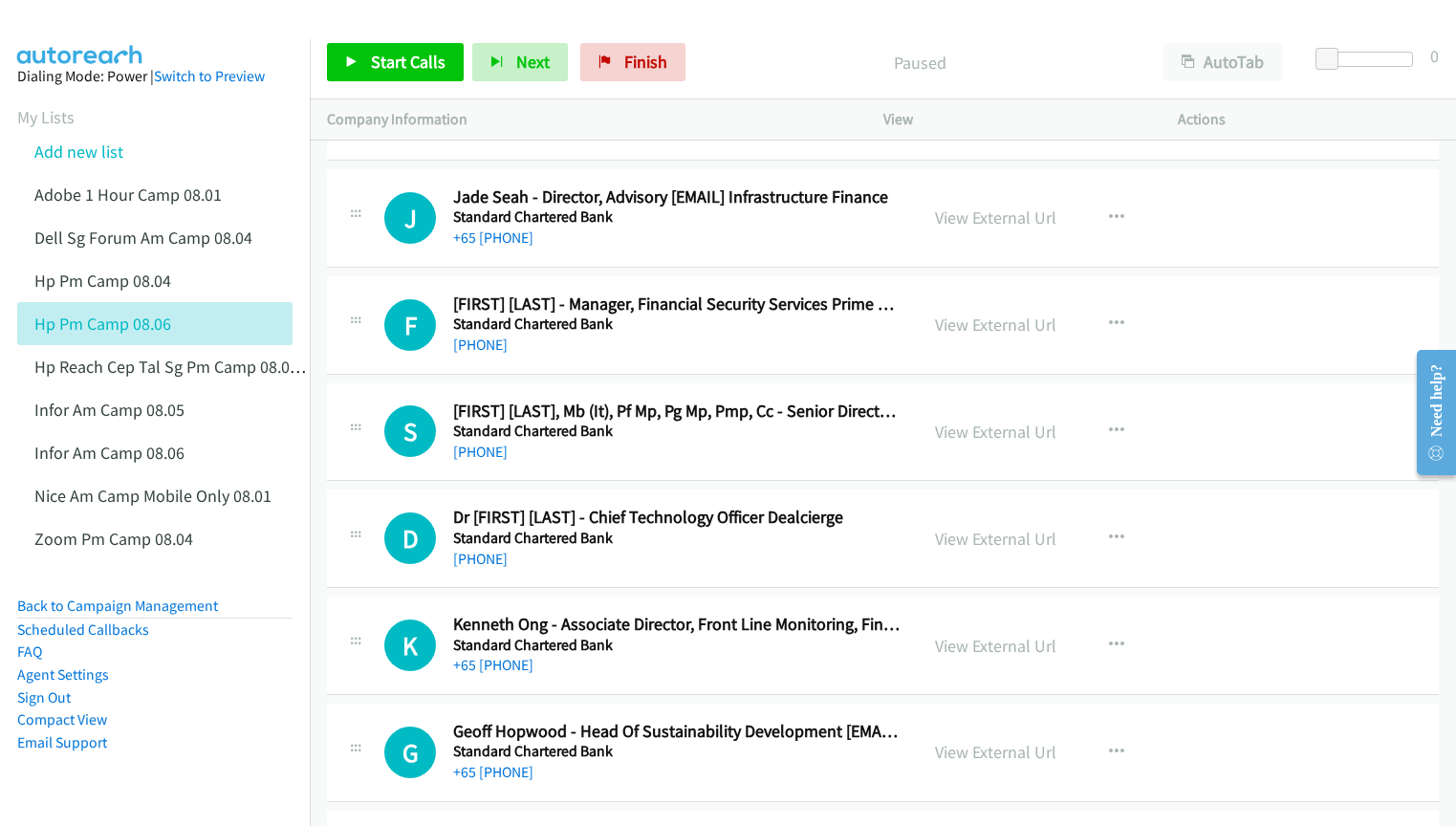 scroll, scrollTop: 7744, scrollLeft: 0, axis: vertical 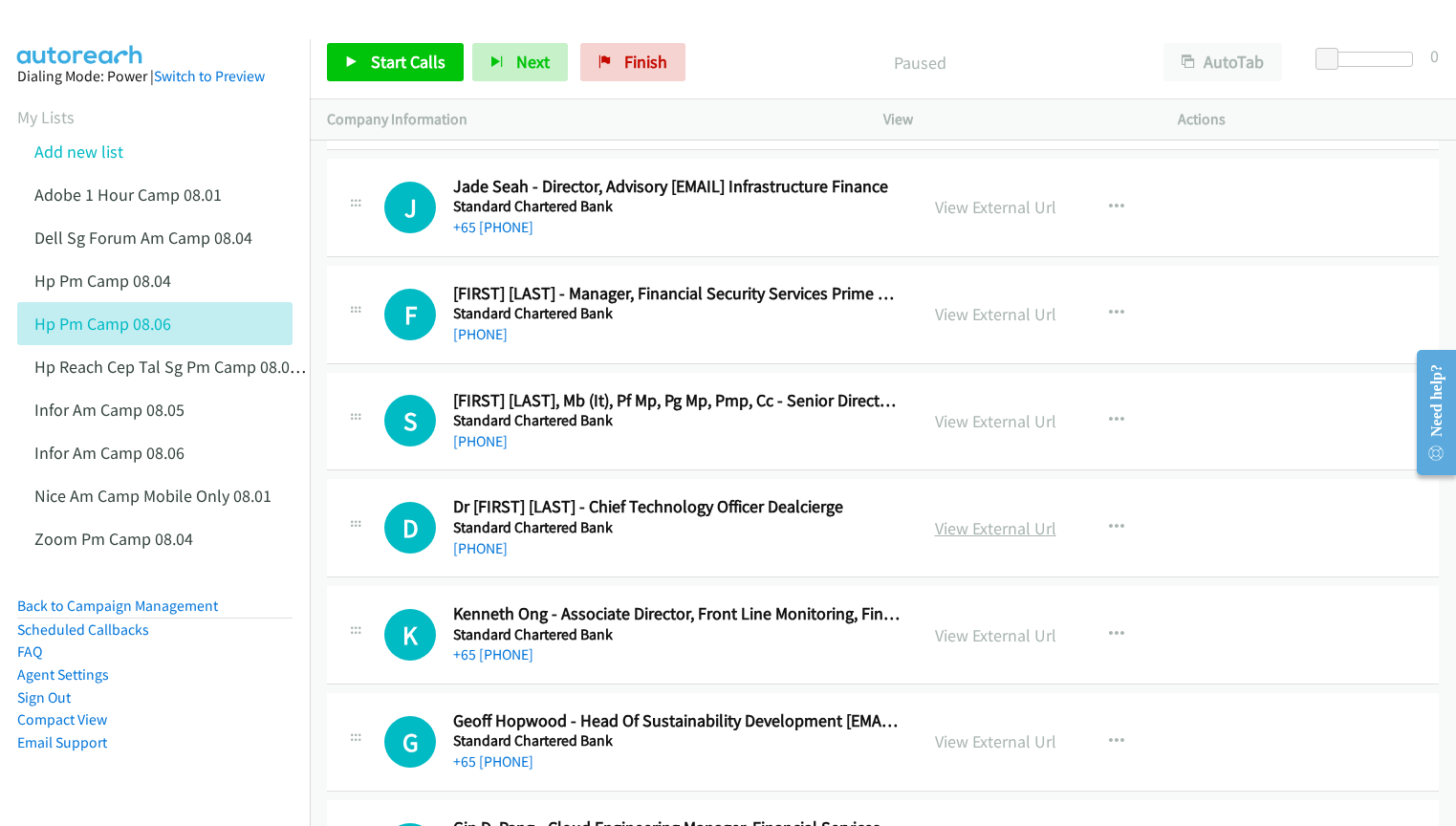 click on "View External Url" at bounding box center (995, 528) 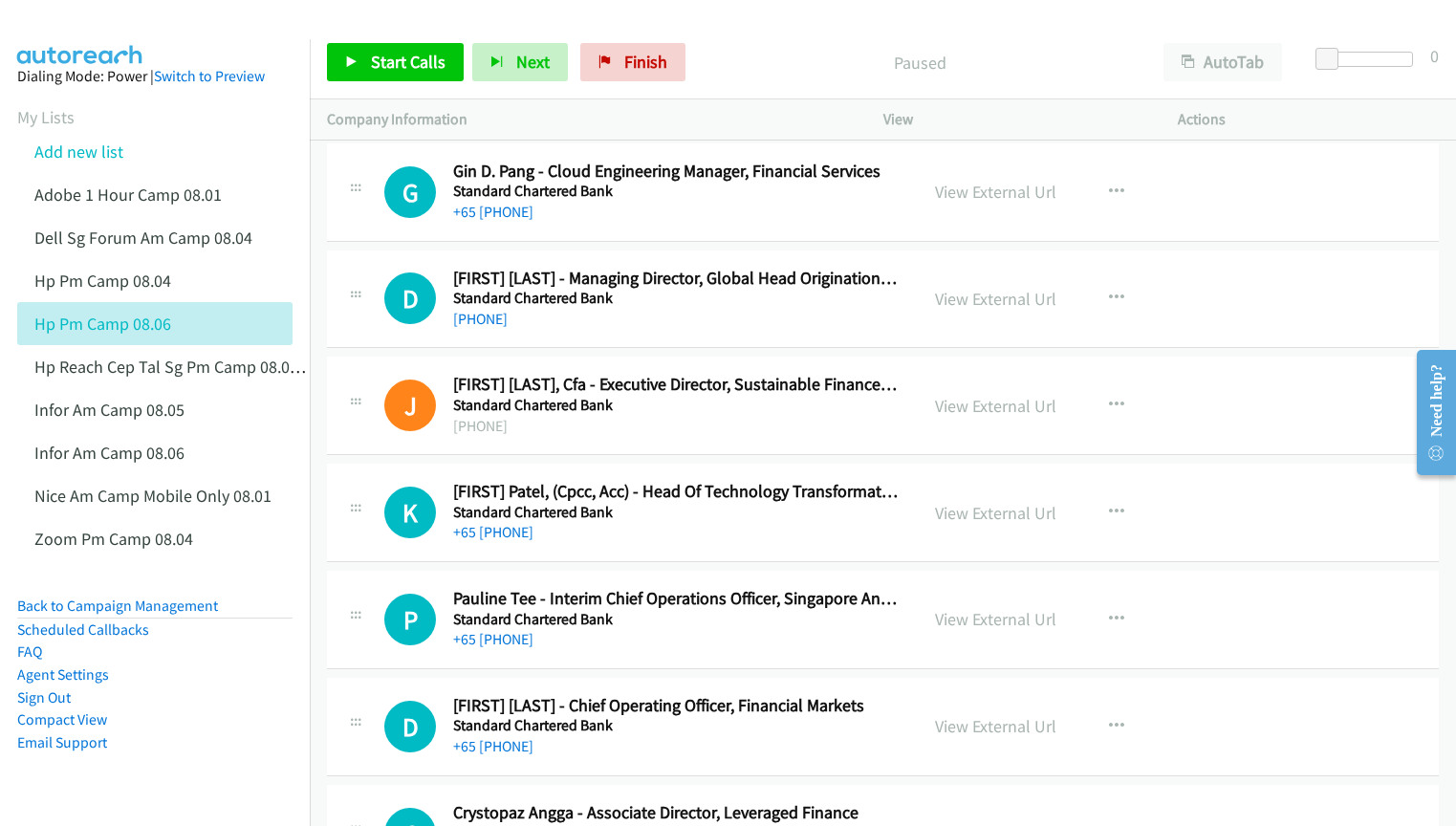 scroll, scrollTop: 8413, scrollLeft: 0, axis: vertical 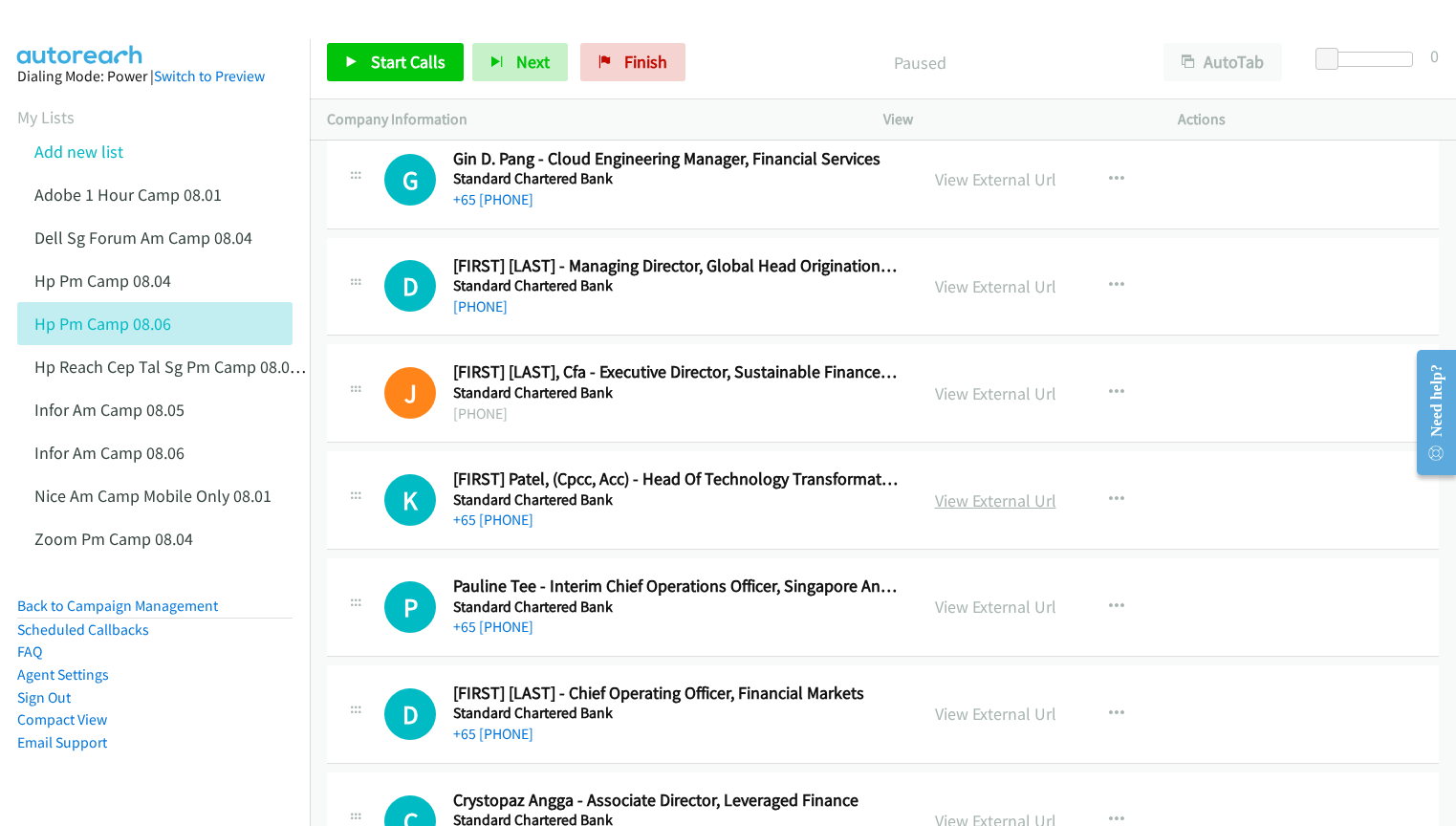 click on "View External Url" at bounding box center [995, 500] 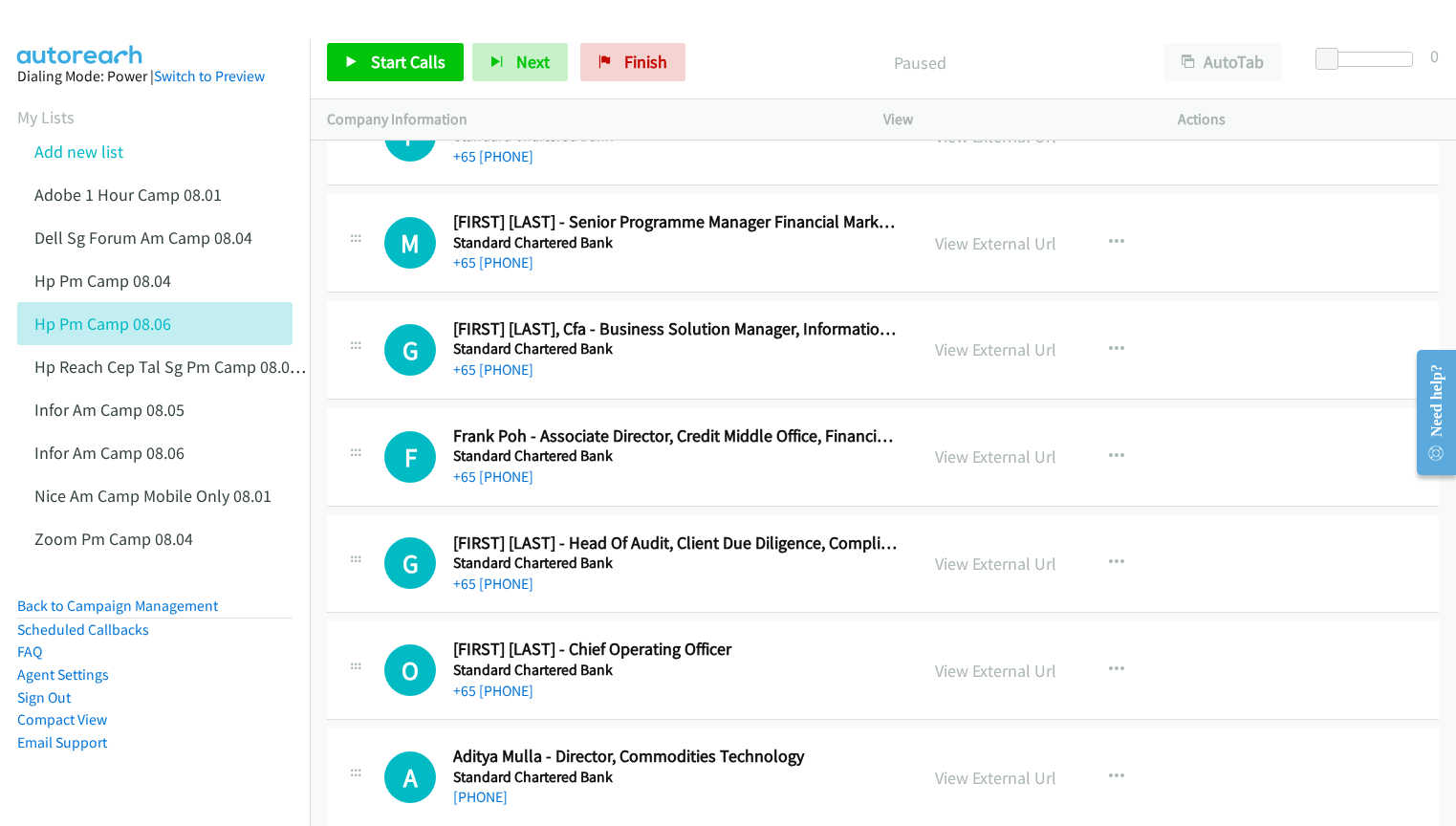 scroll, scrollTop: 11568, scrollLeft: 0, axis: vertical 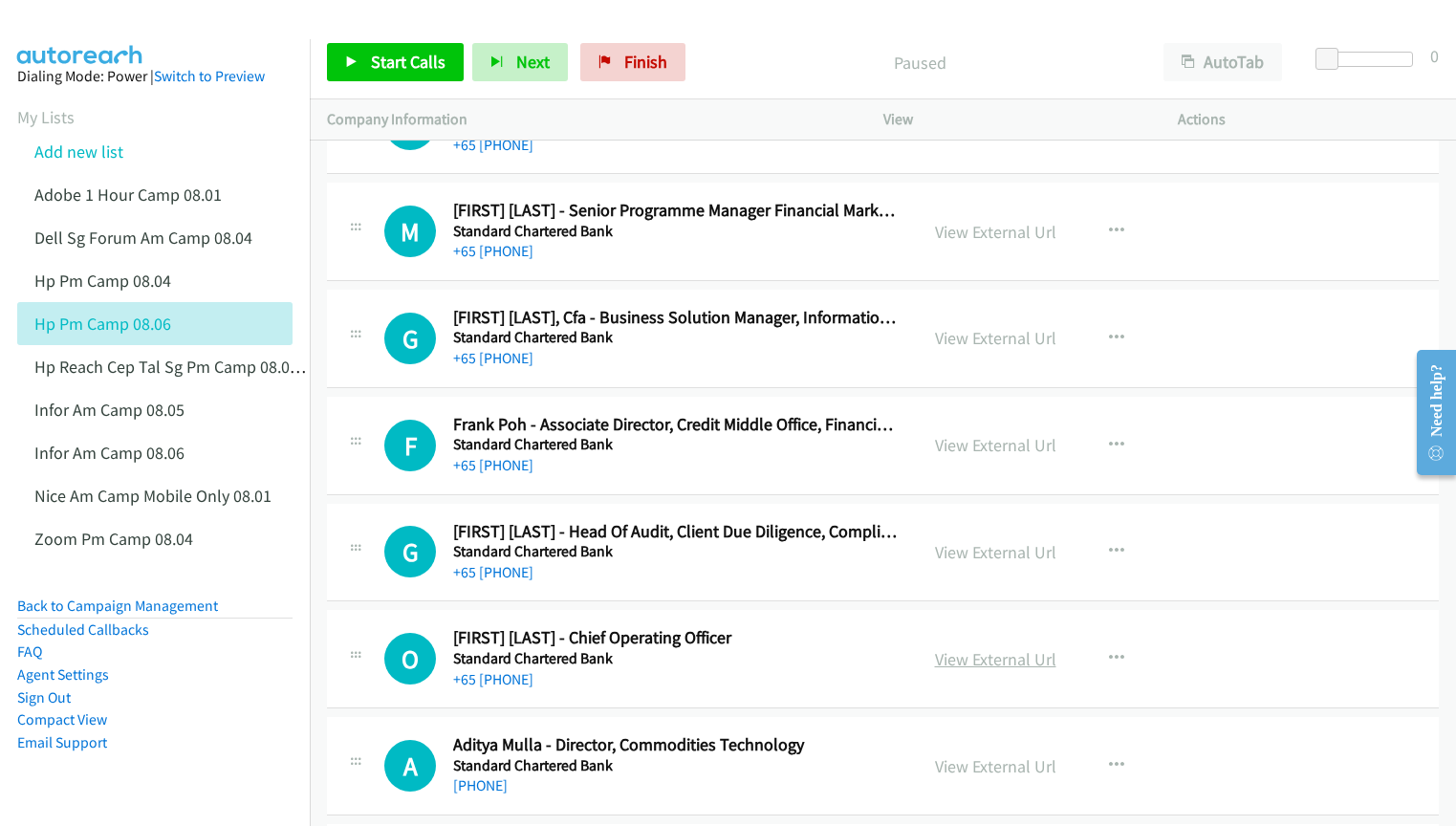 click on "View External Url" at bounding box center (995, 659) 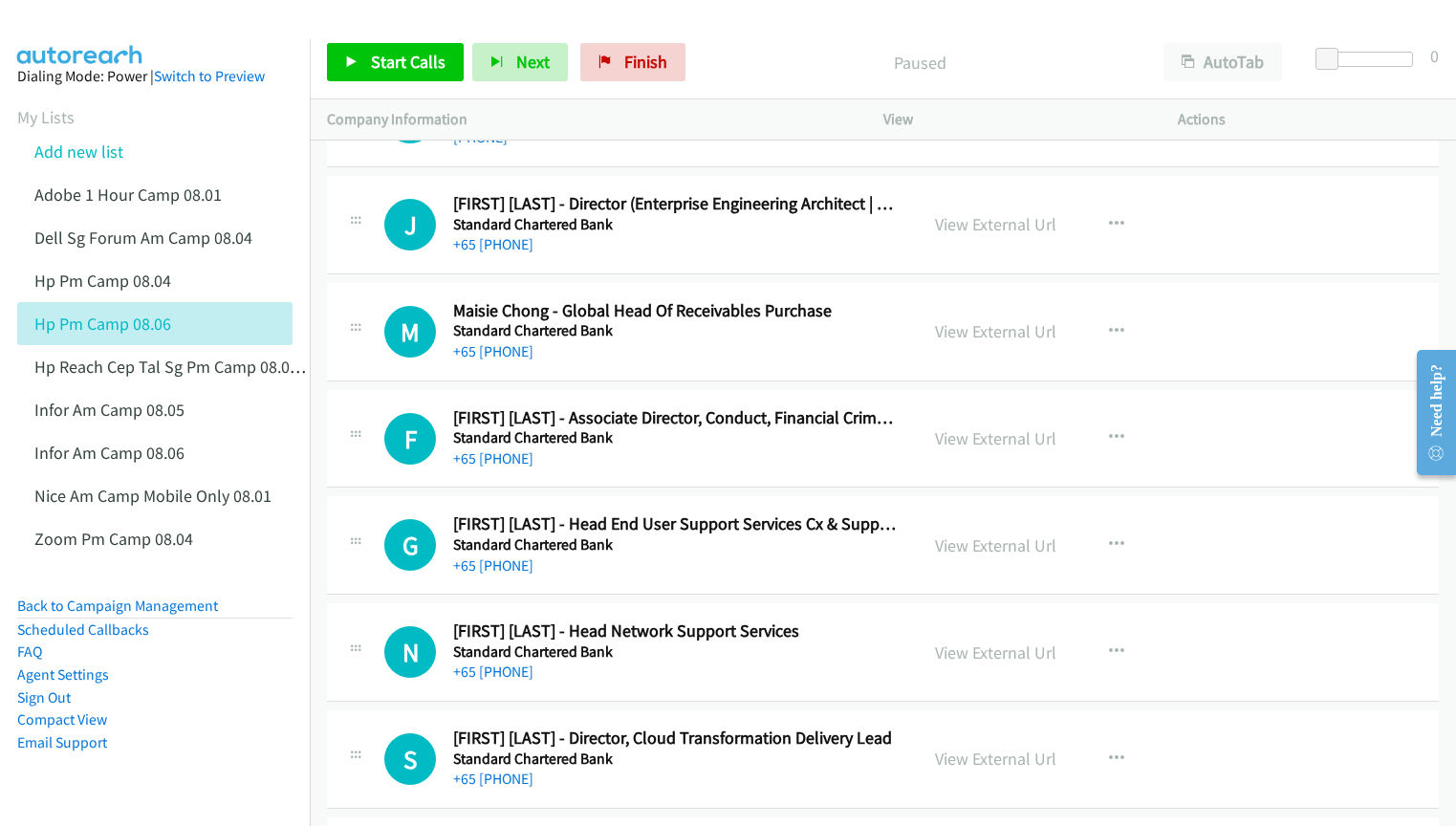 scroll, scrollTop: 12237, scrollLeft: 0, axis: vertical 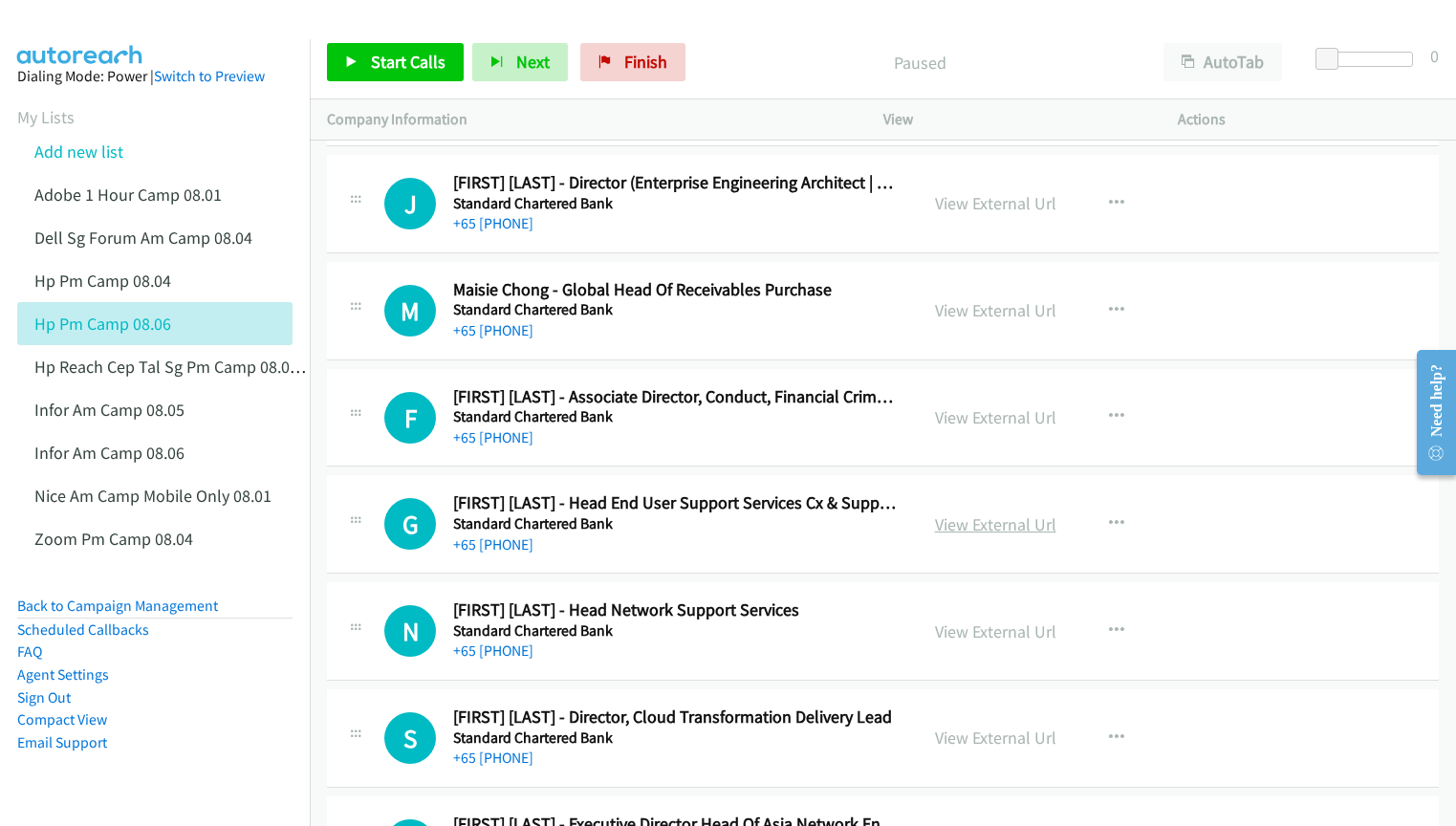 click on "View External Url" at bounding box center (995, 524) 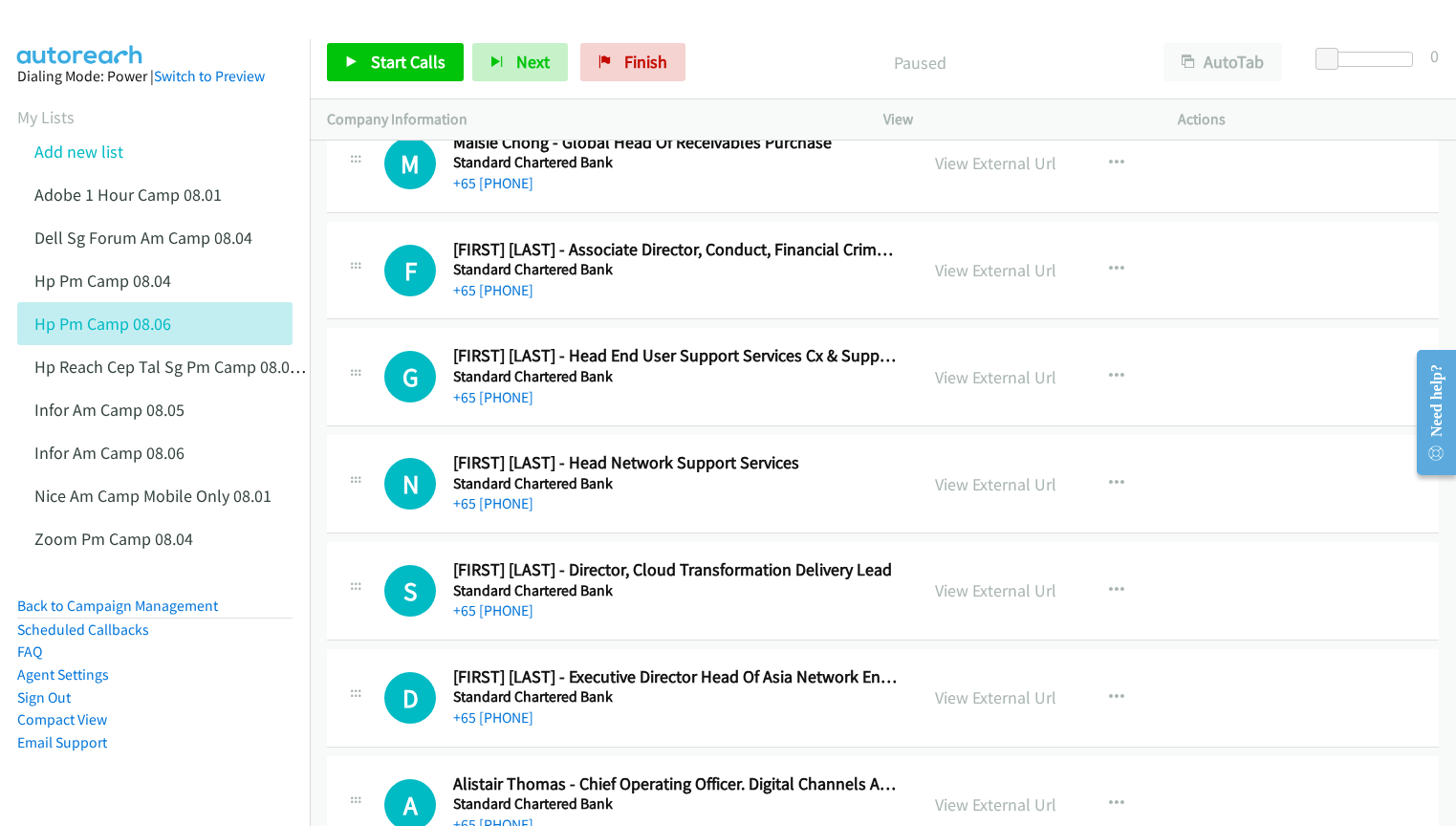 scroll, scrollTop: 12428, scrollLeft: 0, axis: vertical 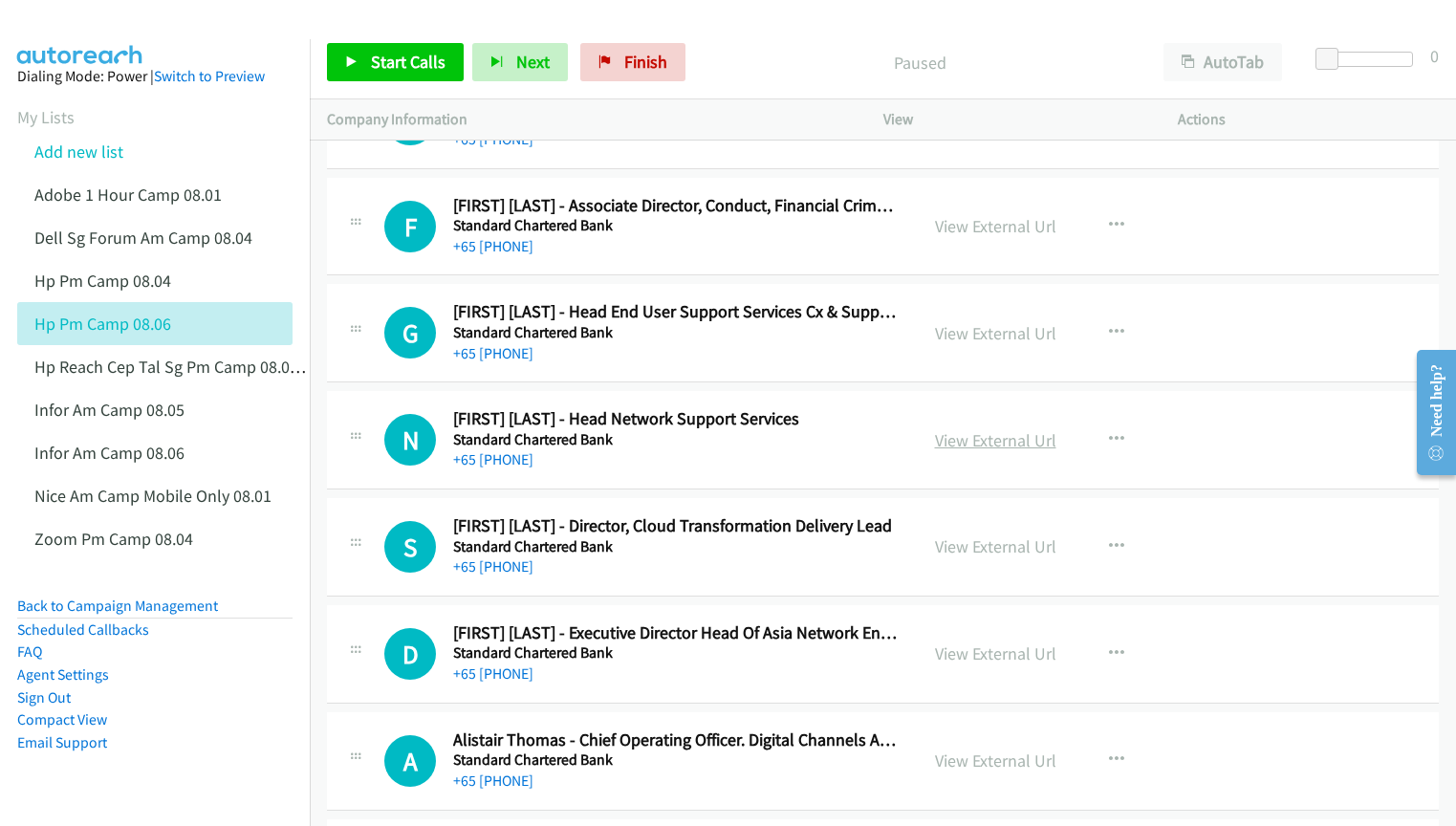 click on "View External Url" at bounding box center [995, 440] 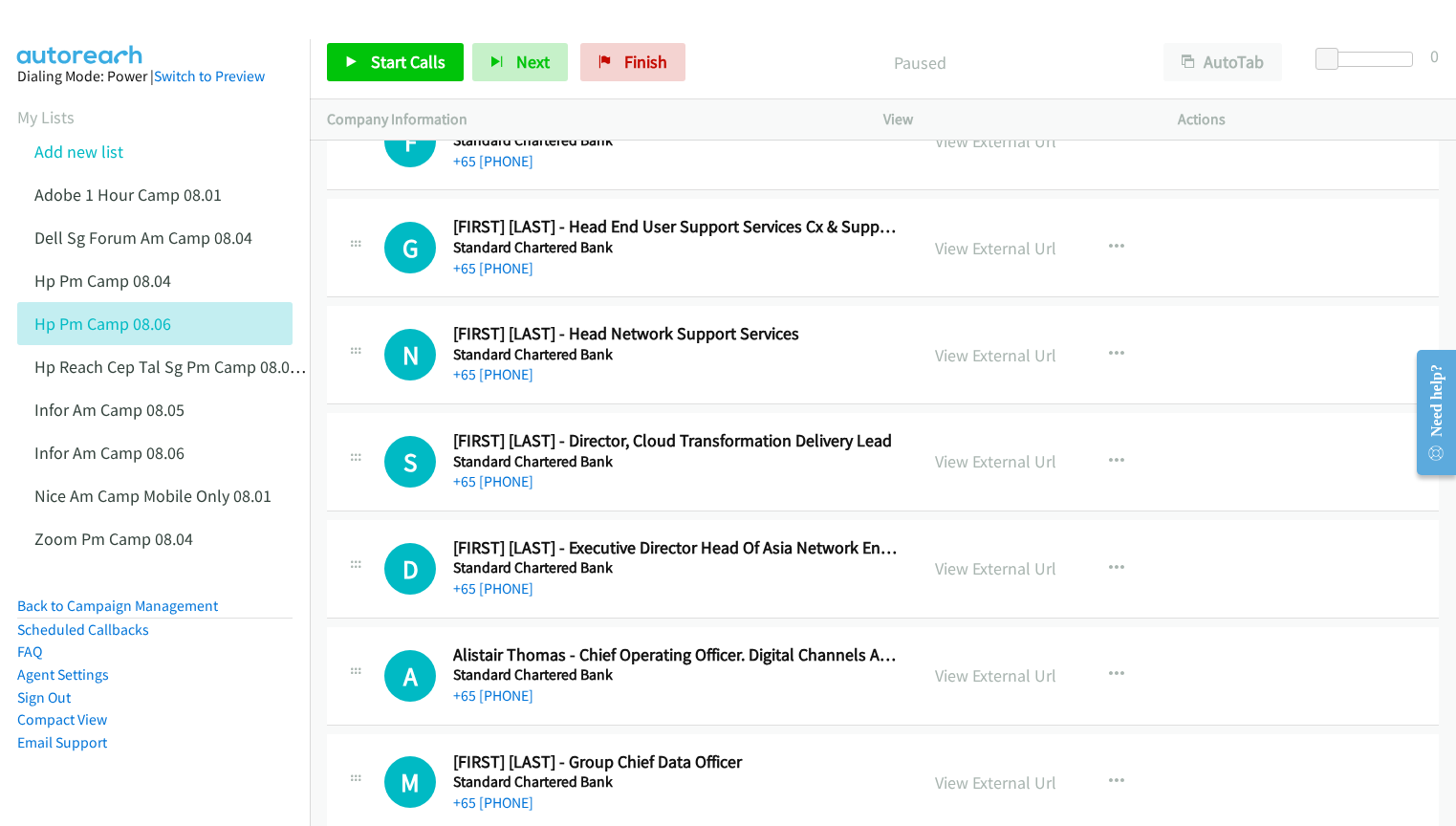 scroll, scrollTop: 12524, scrollLeft: 0, axis: vertical 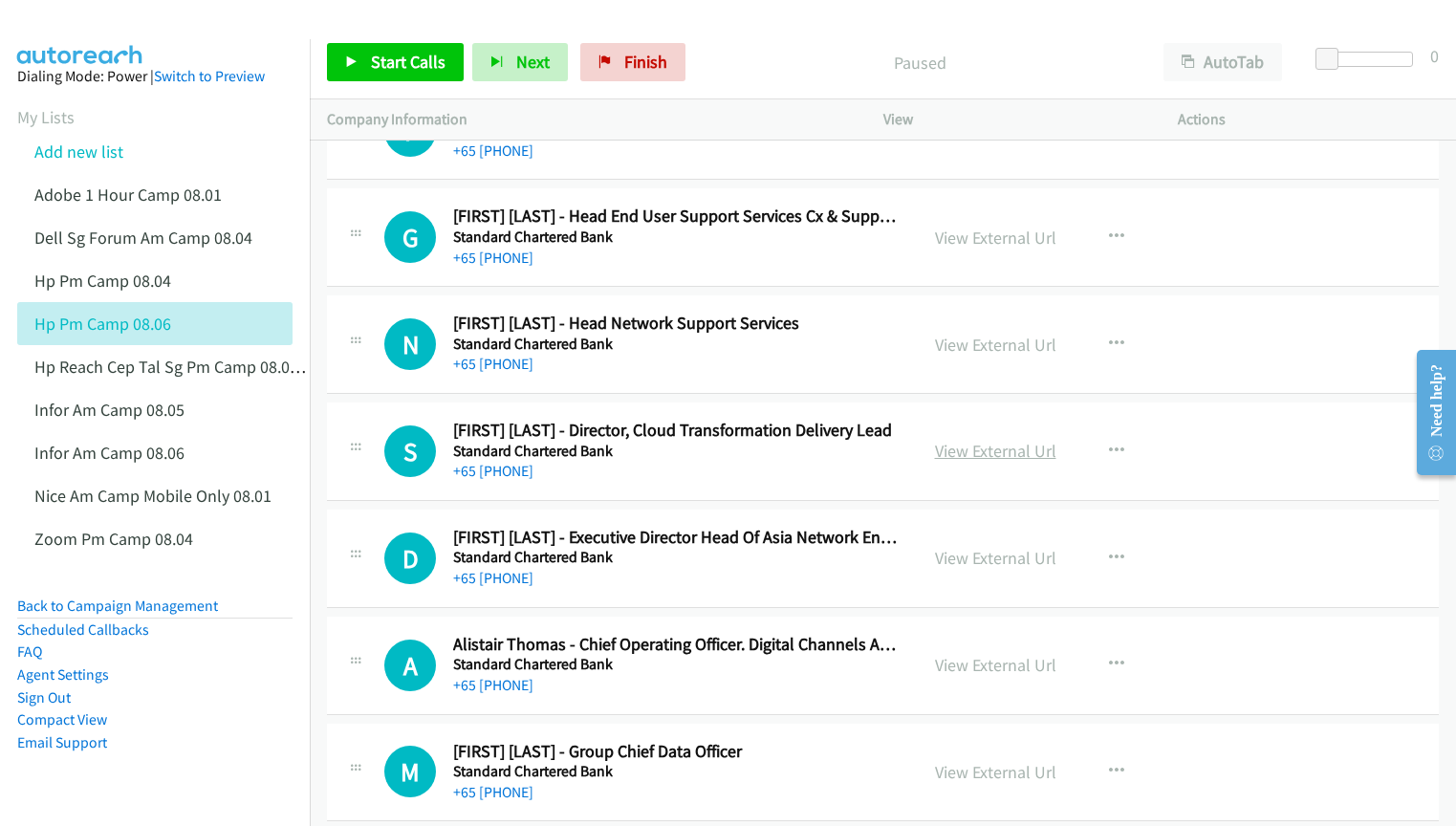click on "View External Url" at bounding box center (995, 450) 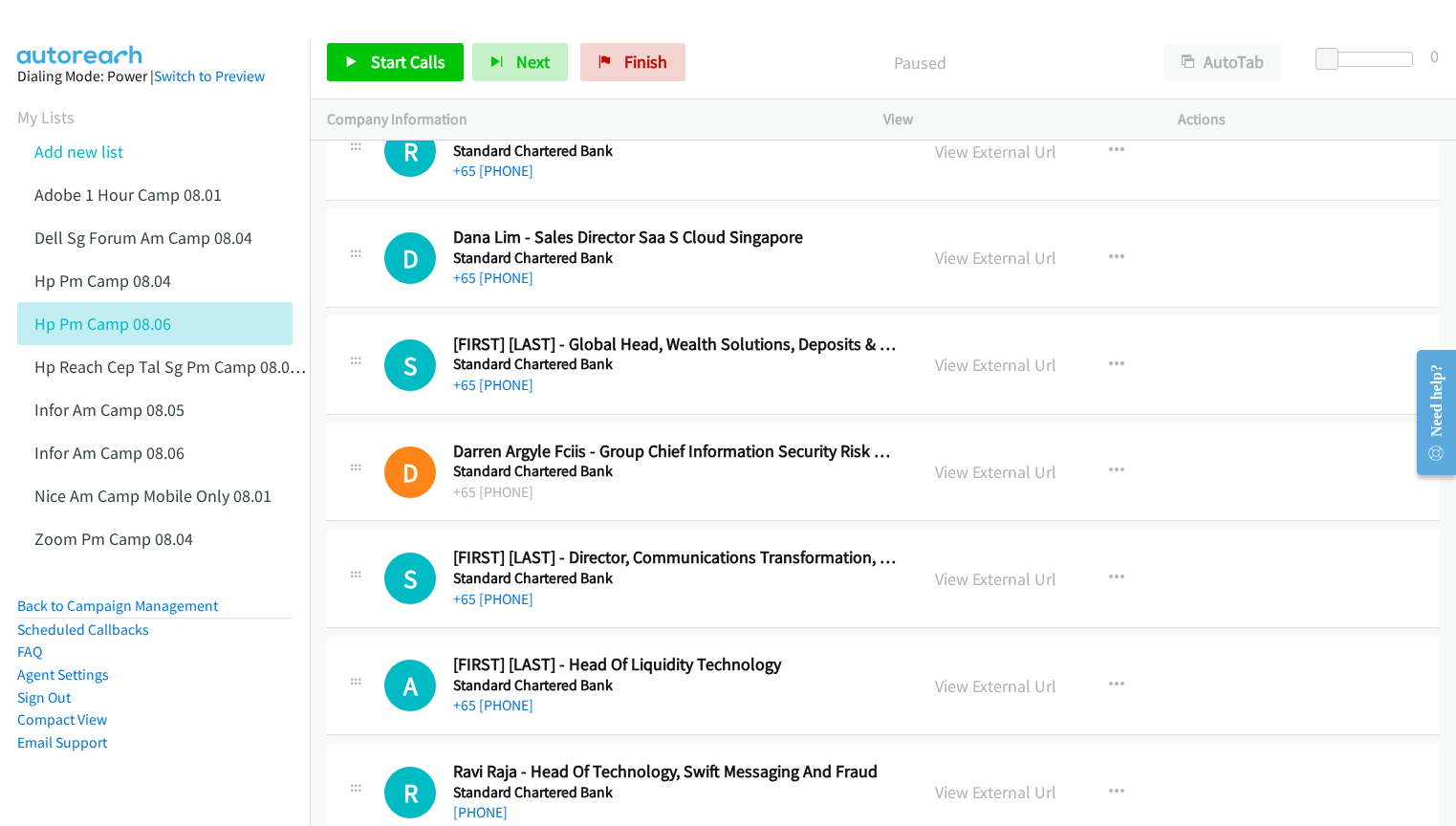 scroll, scrollTop: 13958, scrollLeft: 0, axis: vertical 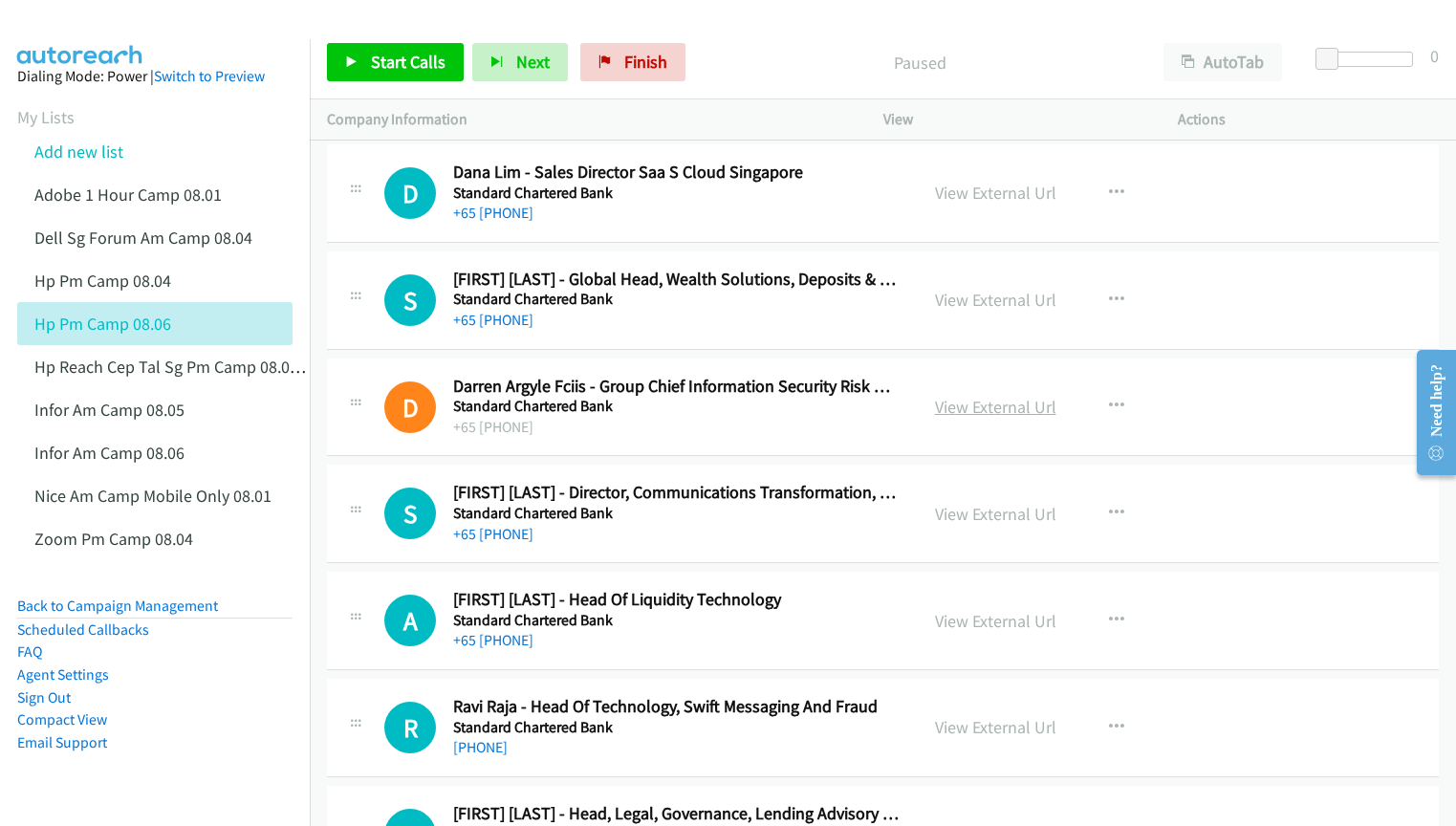 click on "View External Url" at bounding box center (995, 406) 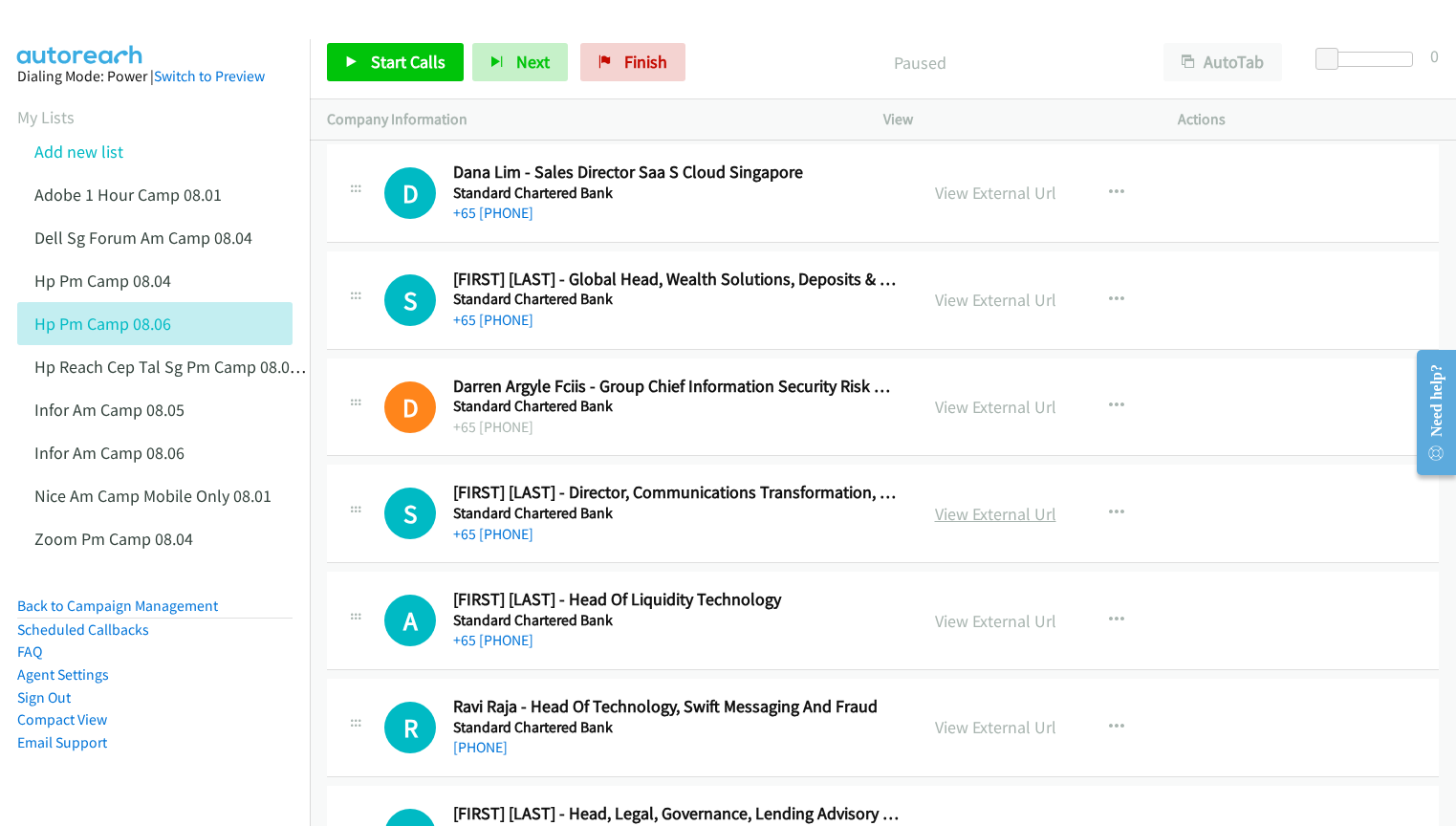 click on "View External Url" at bounding box center (995, 513) 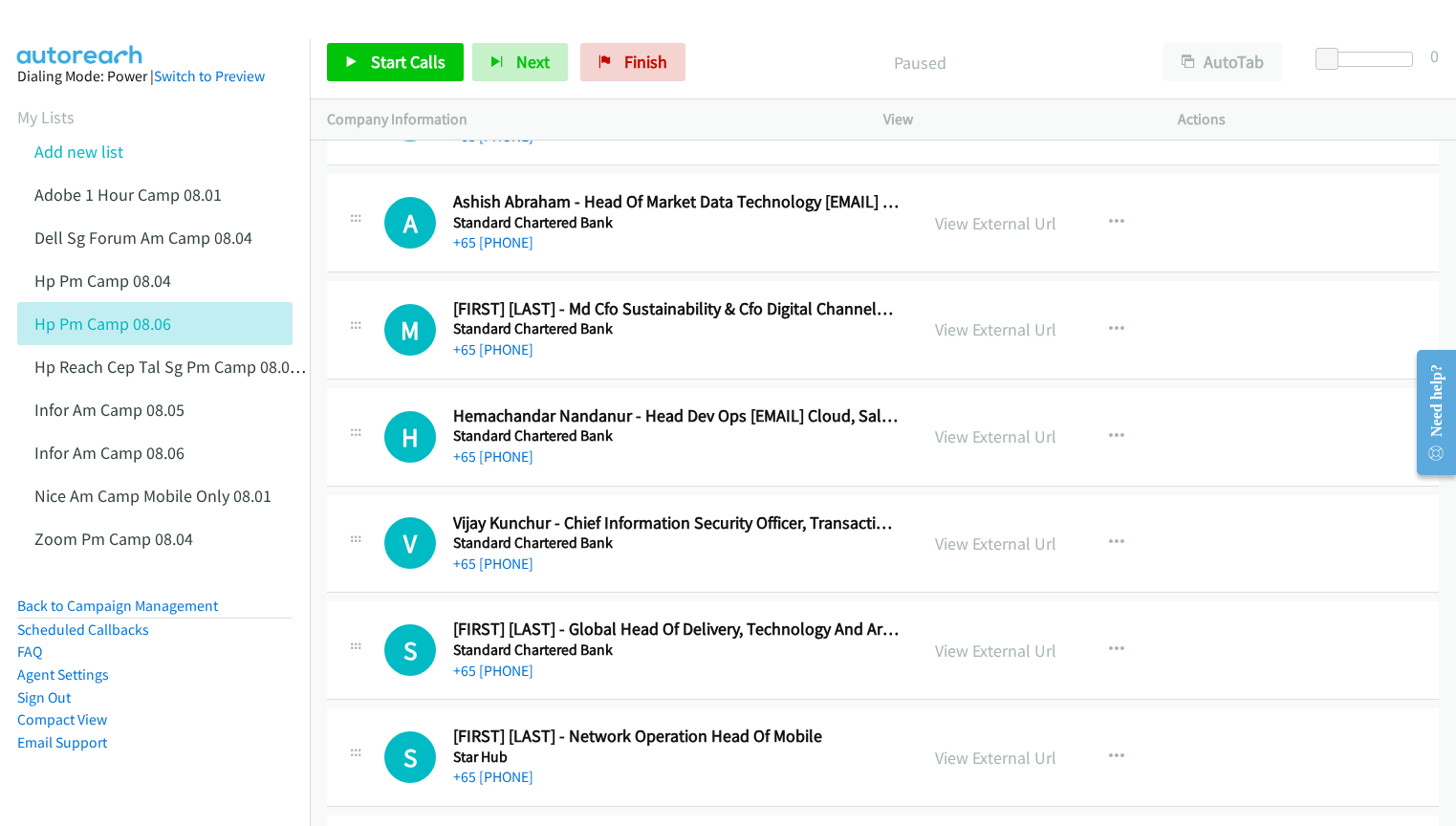 scroll, scrollTop: 15009, scrollLeft: 0, axis: vertical 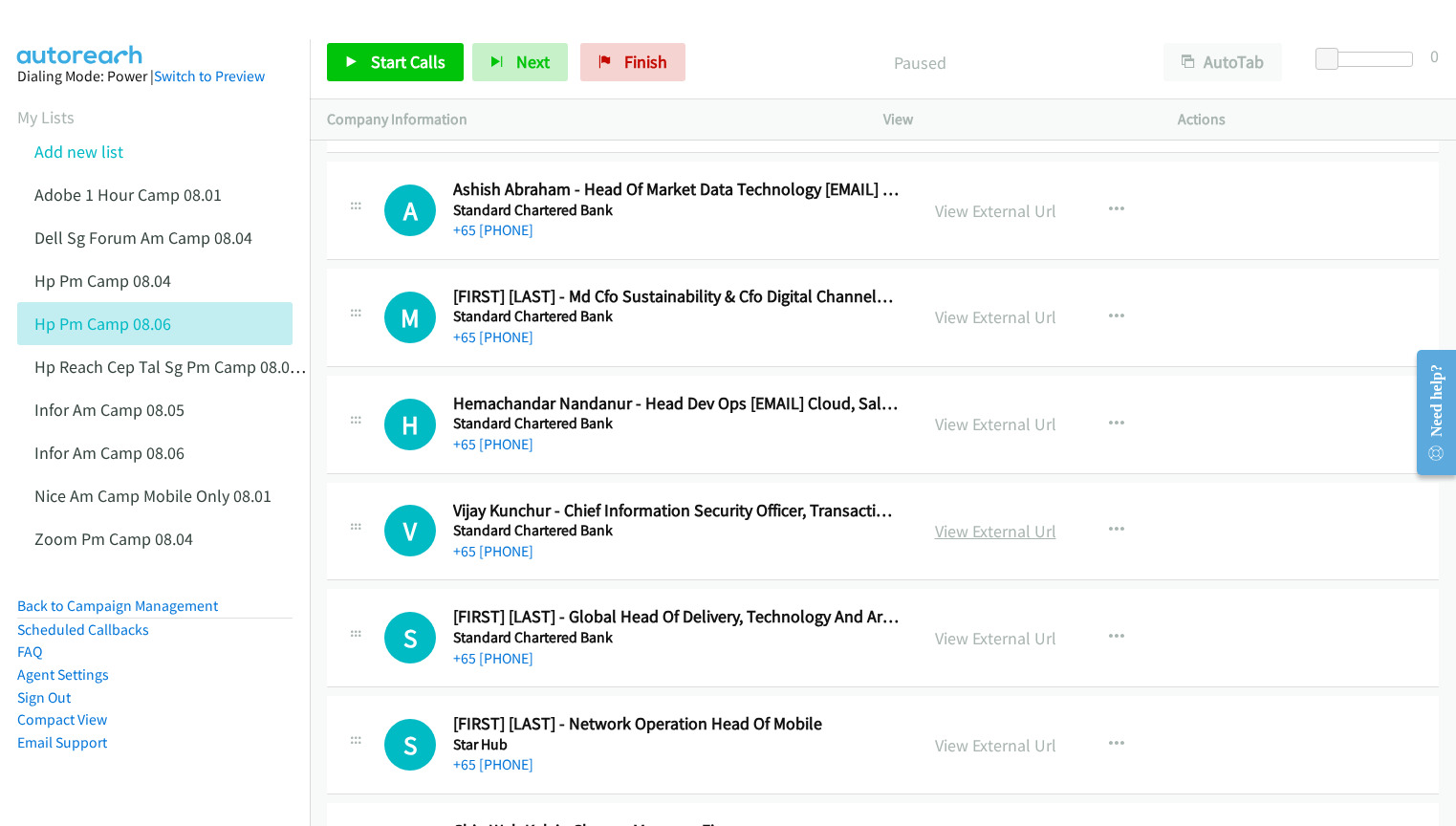 click on "View External Url" at bounding box center [995, 531] 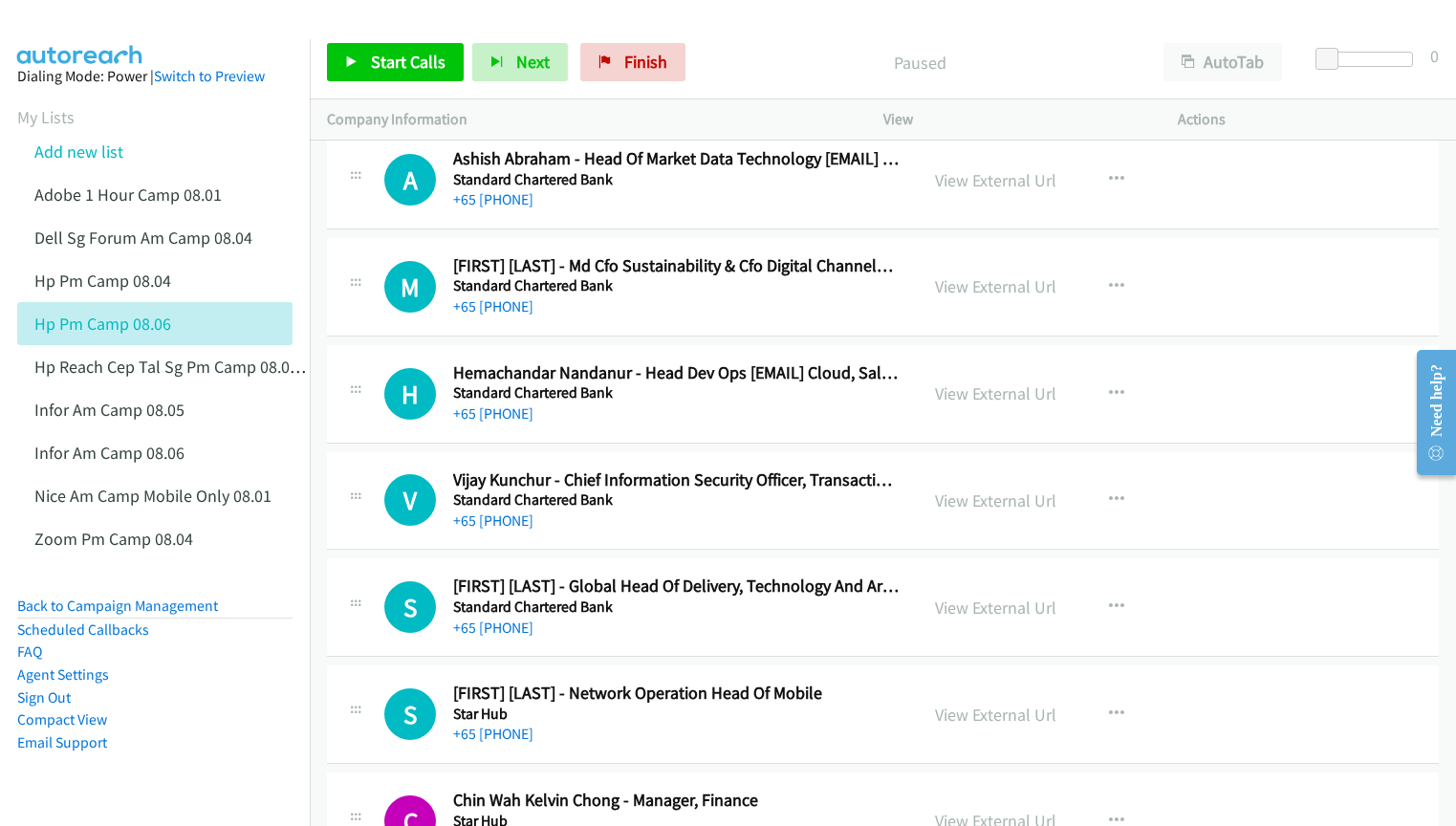 scroll, scrollTop: 15105, scrollLeft: 0, axis: vertical 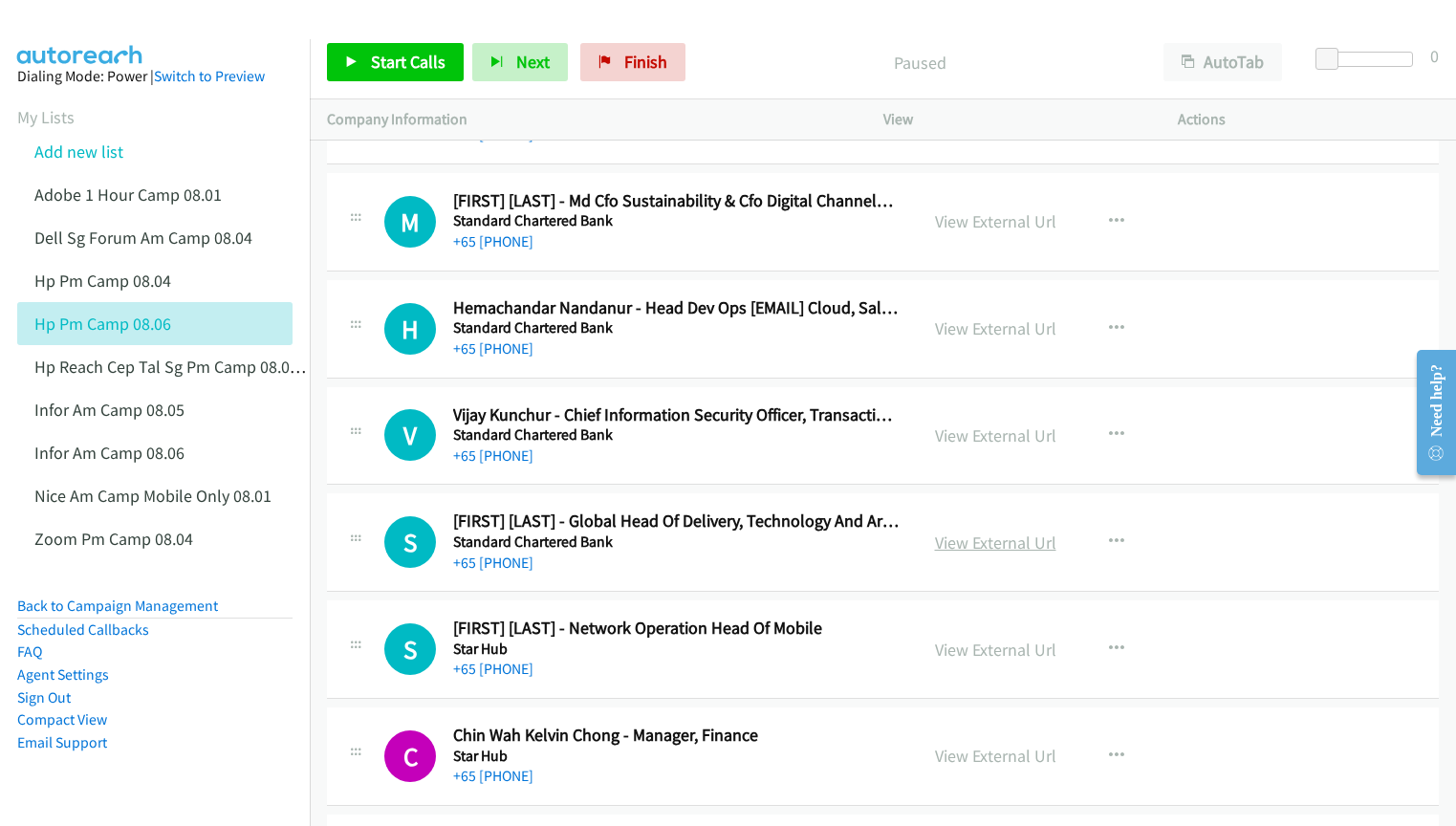 click on "View External Url" at bounding box center [995, 542] 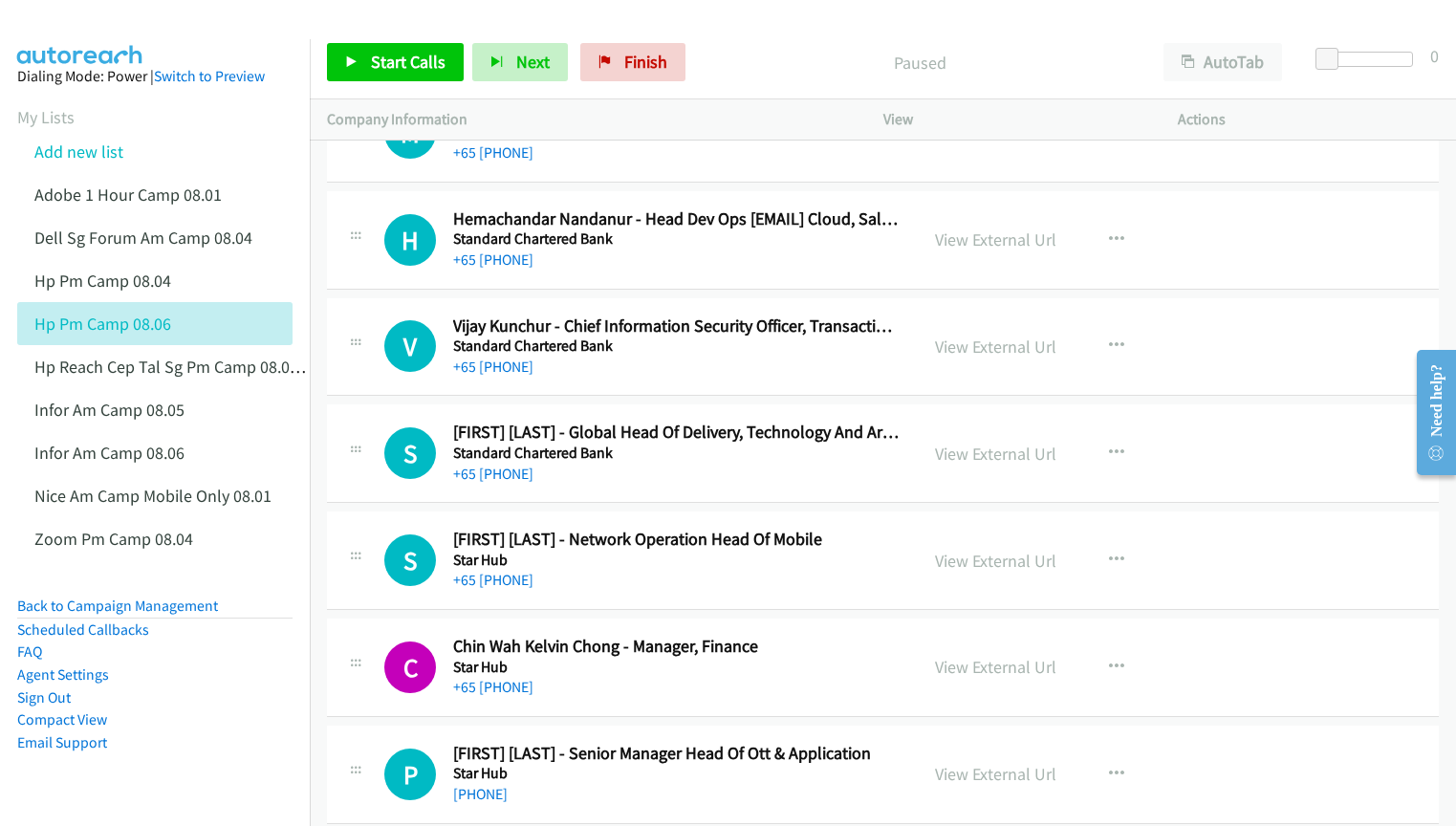 scroll, scrollTop: 15201, scrollLeft: 0, axis: vertical 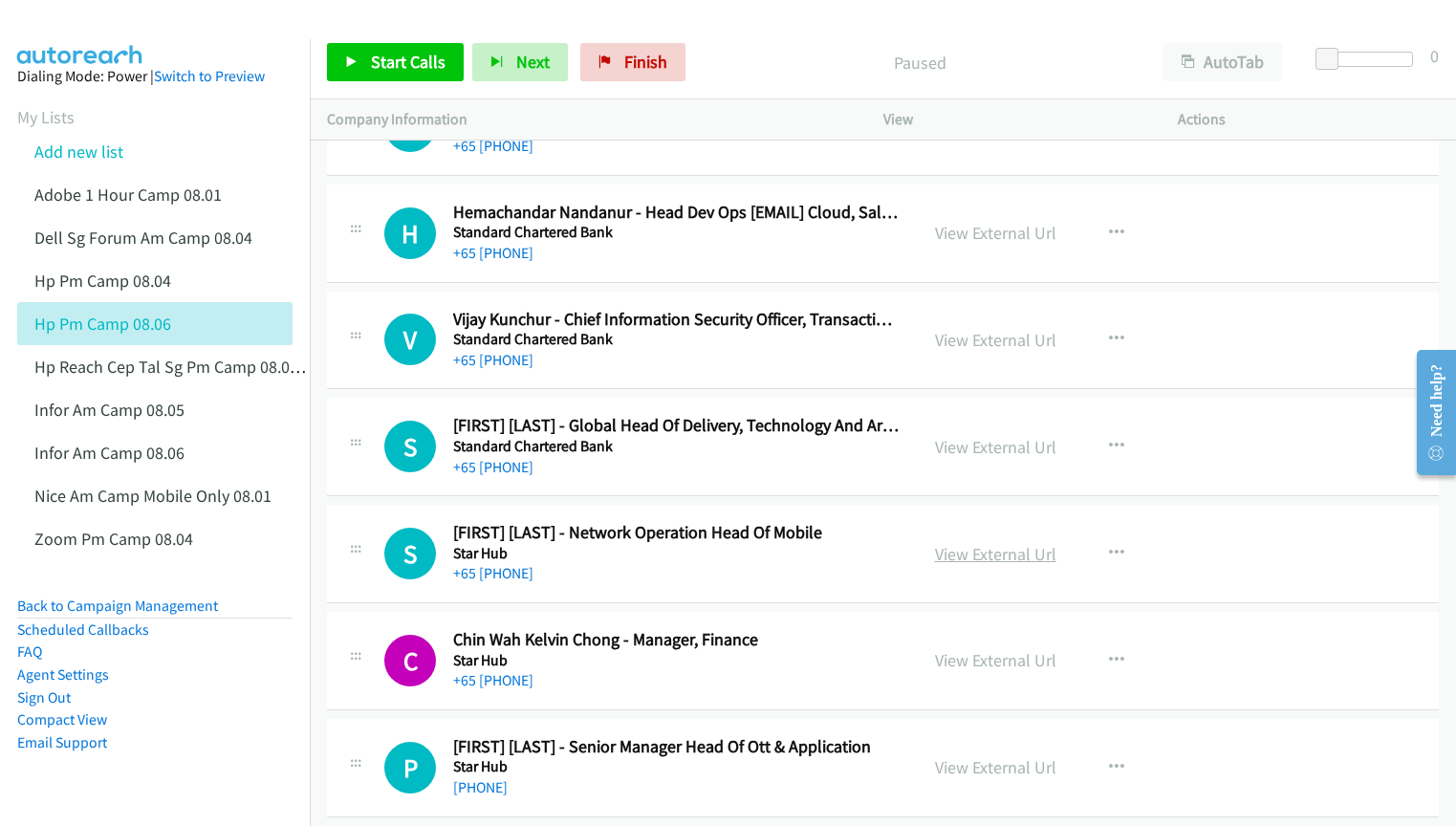 click on "View External Url" at bounding box center (995, 554) 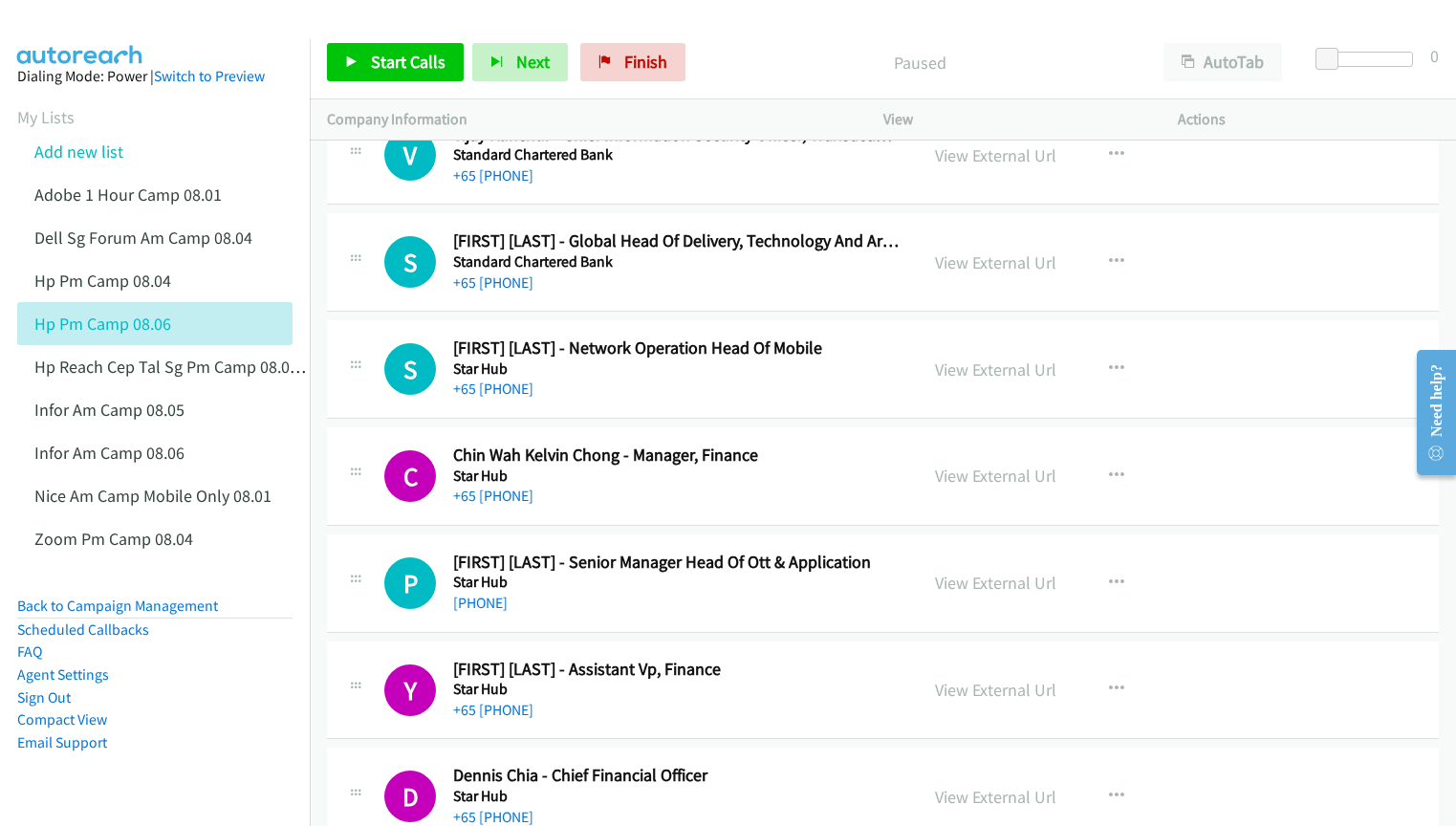 scroll, scrollTop: 15392, scrollLeft: 0, axis: vertical 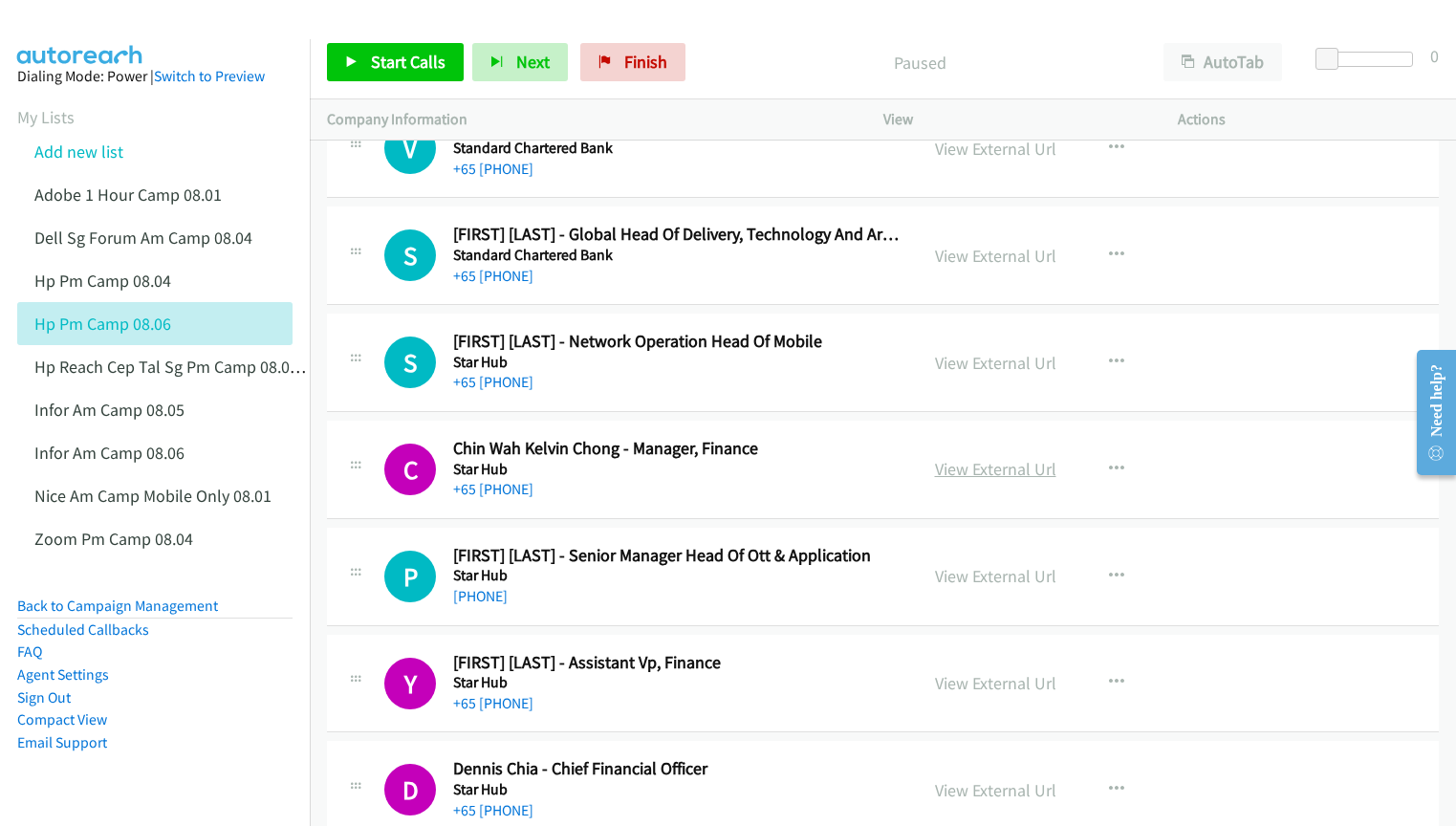 click on "View External Url" at bounding box center [995, 468] 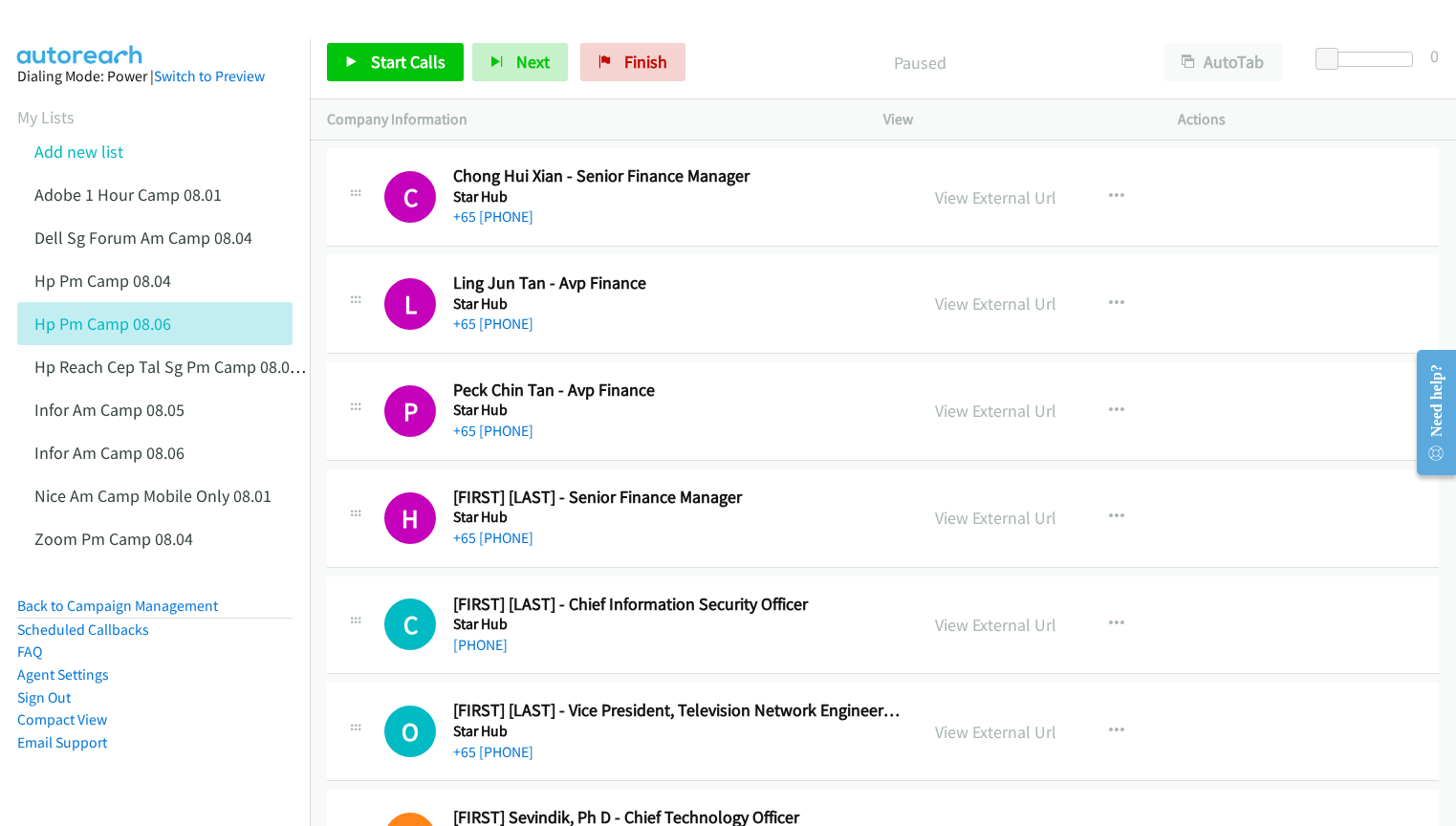 scroll, scrollTop: 16157, scrollLeft: 0, axis: vertical 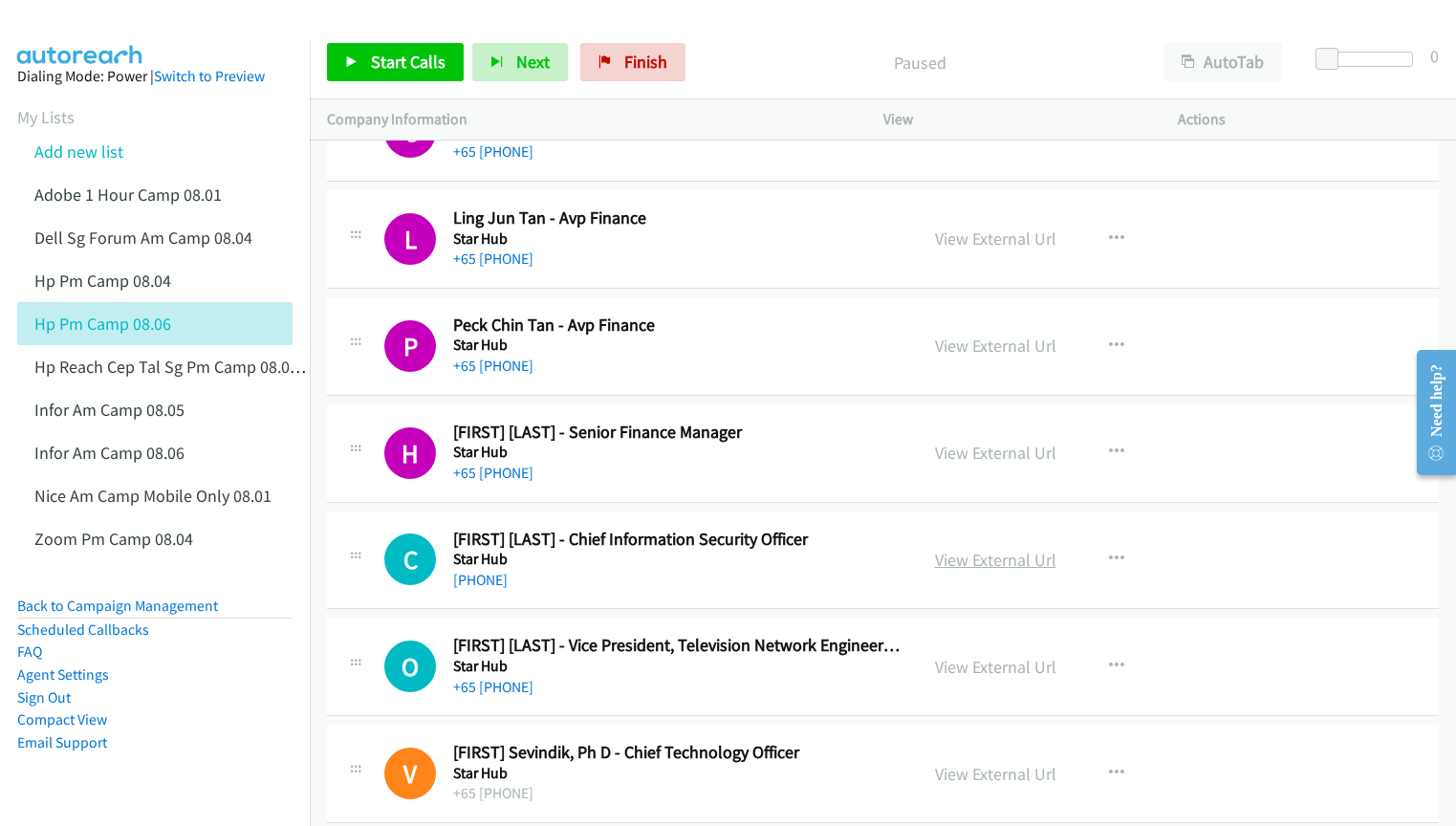 click on "View External Url" at bounding box center [995, 559] 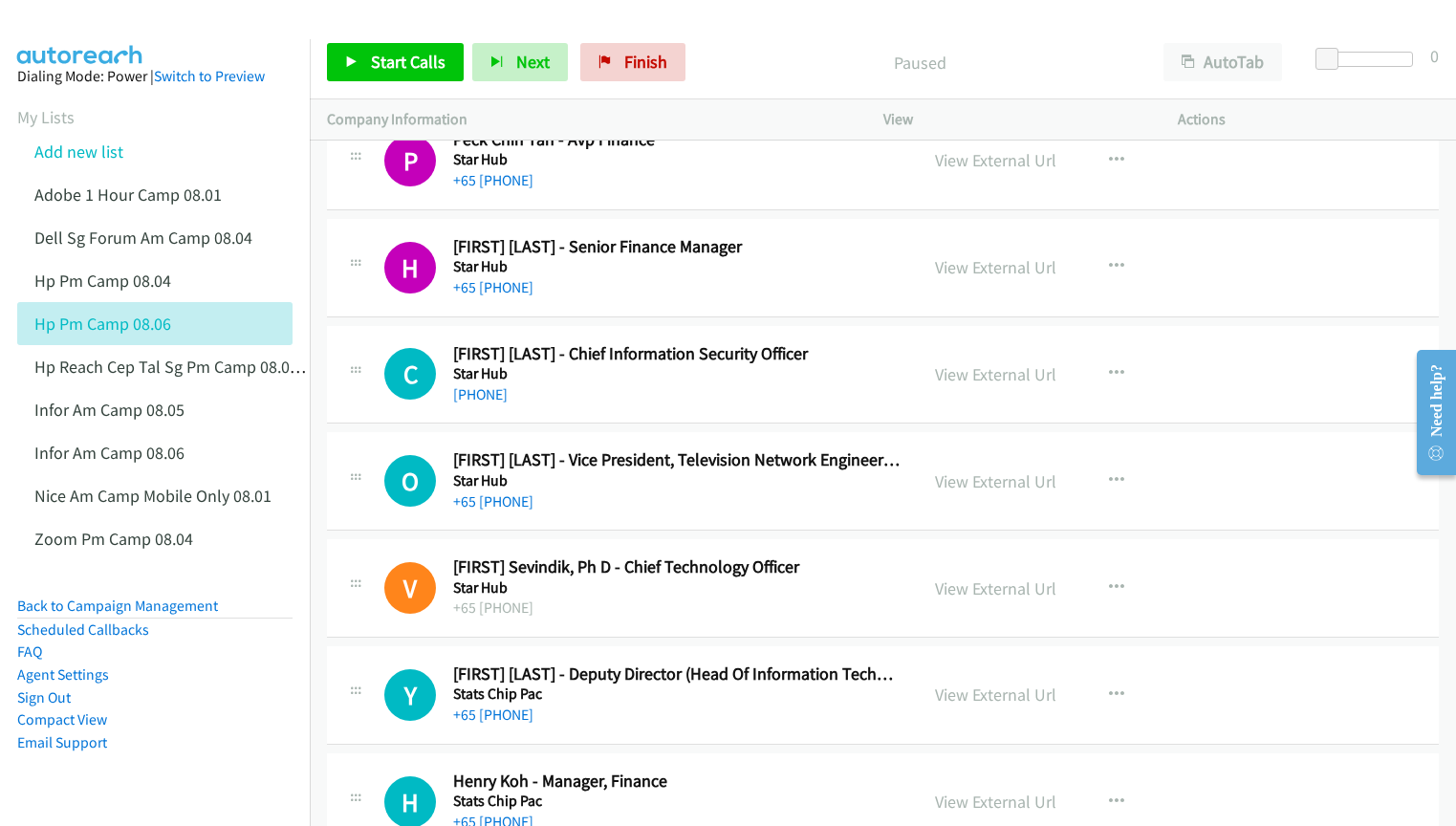 scroll, scrollTop: 16348, scrollLeft: 0, axis: vertical 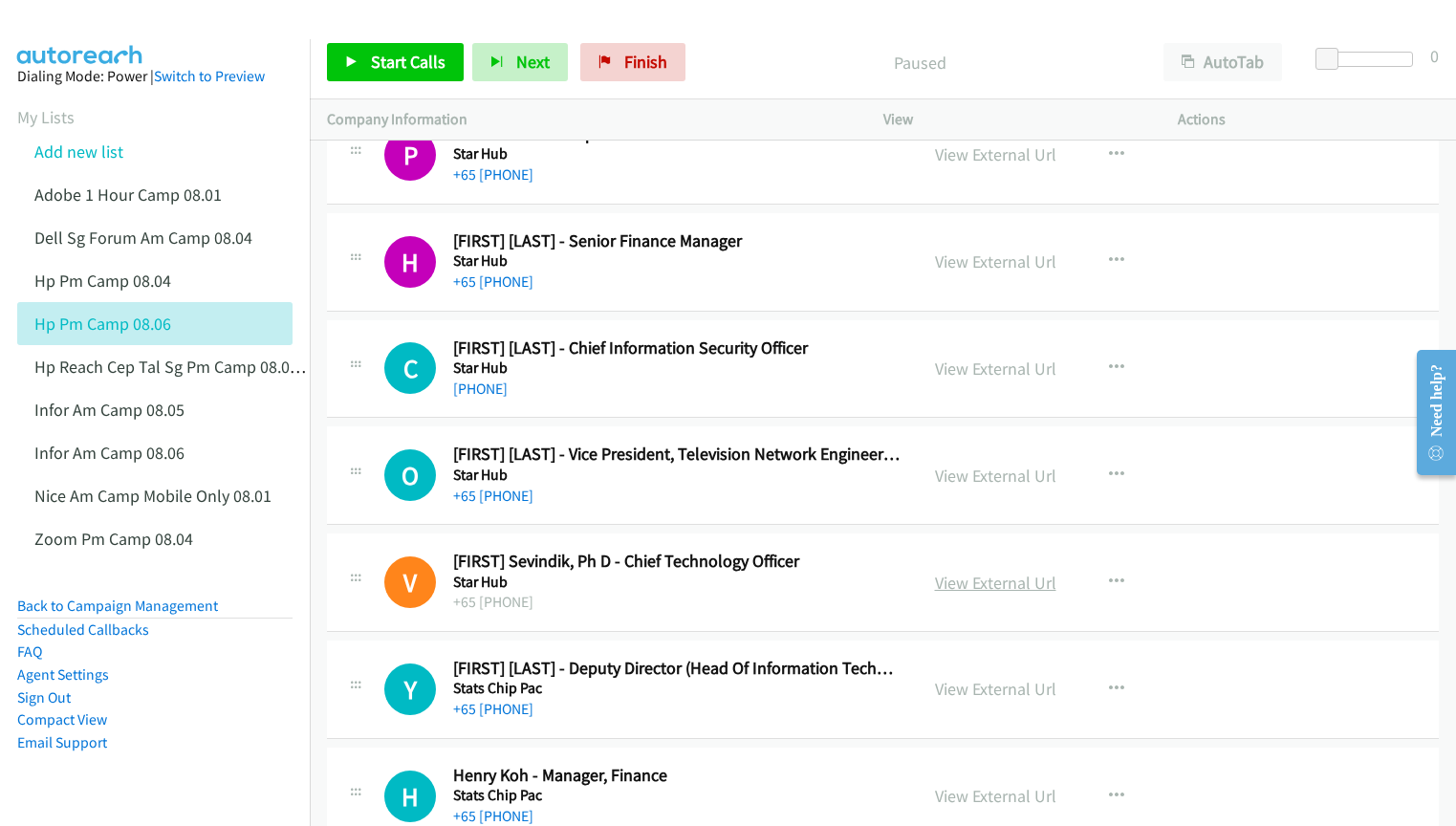 click on "View External Url" at bounding box center [995, 582] 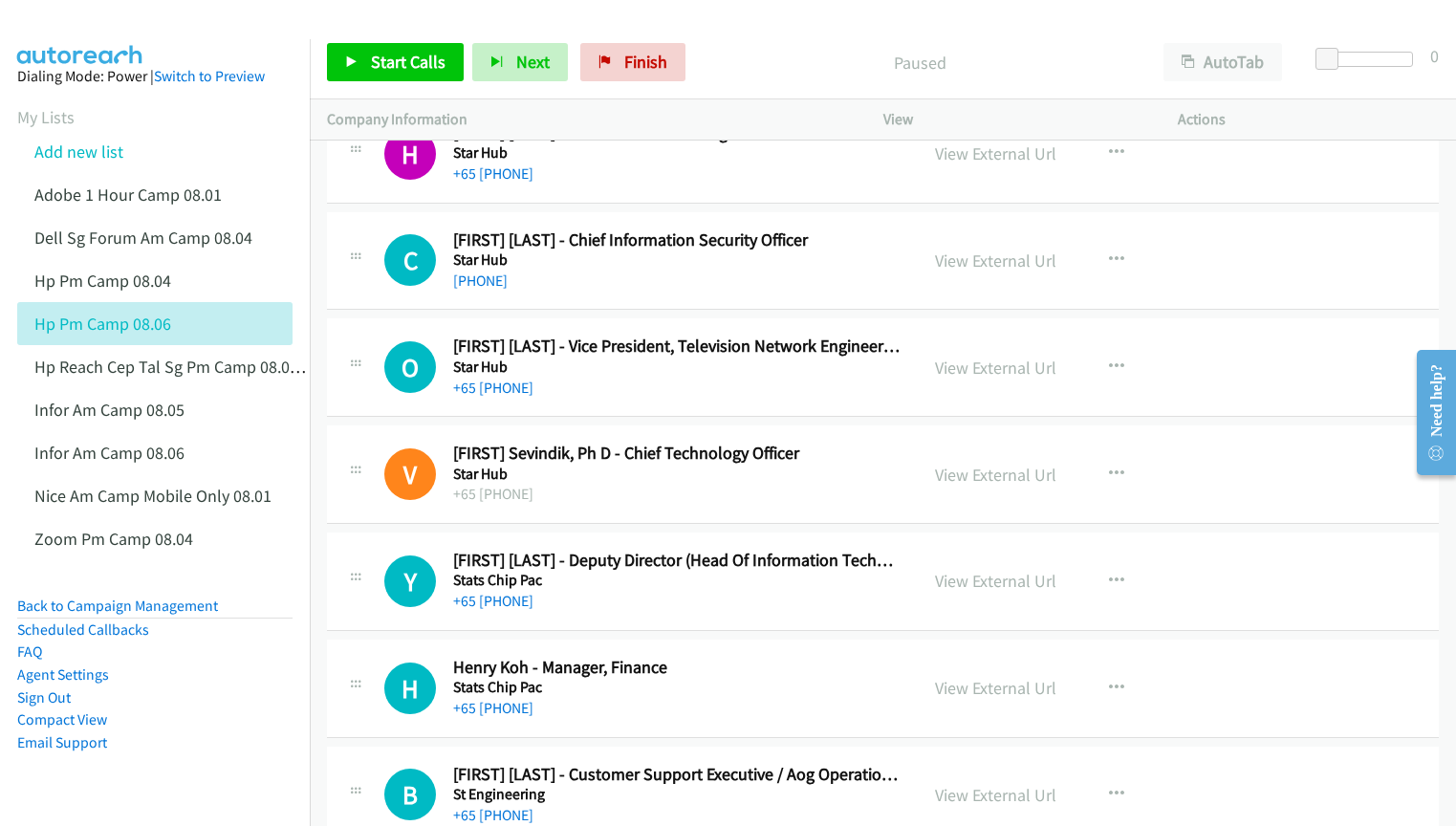 scroll, scrollTop: 16539, scrollLeft: 0, axis: vertical 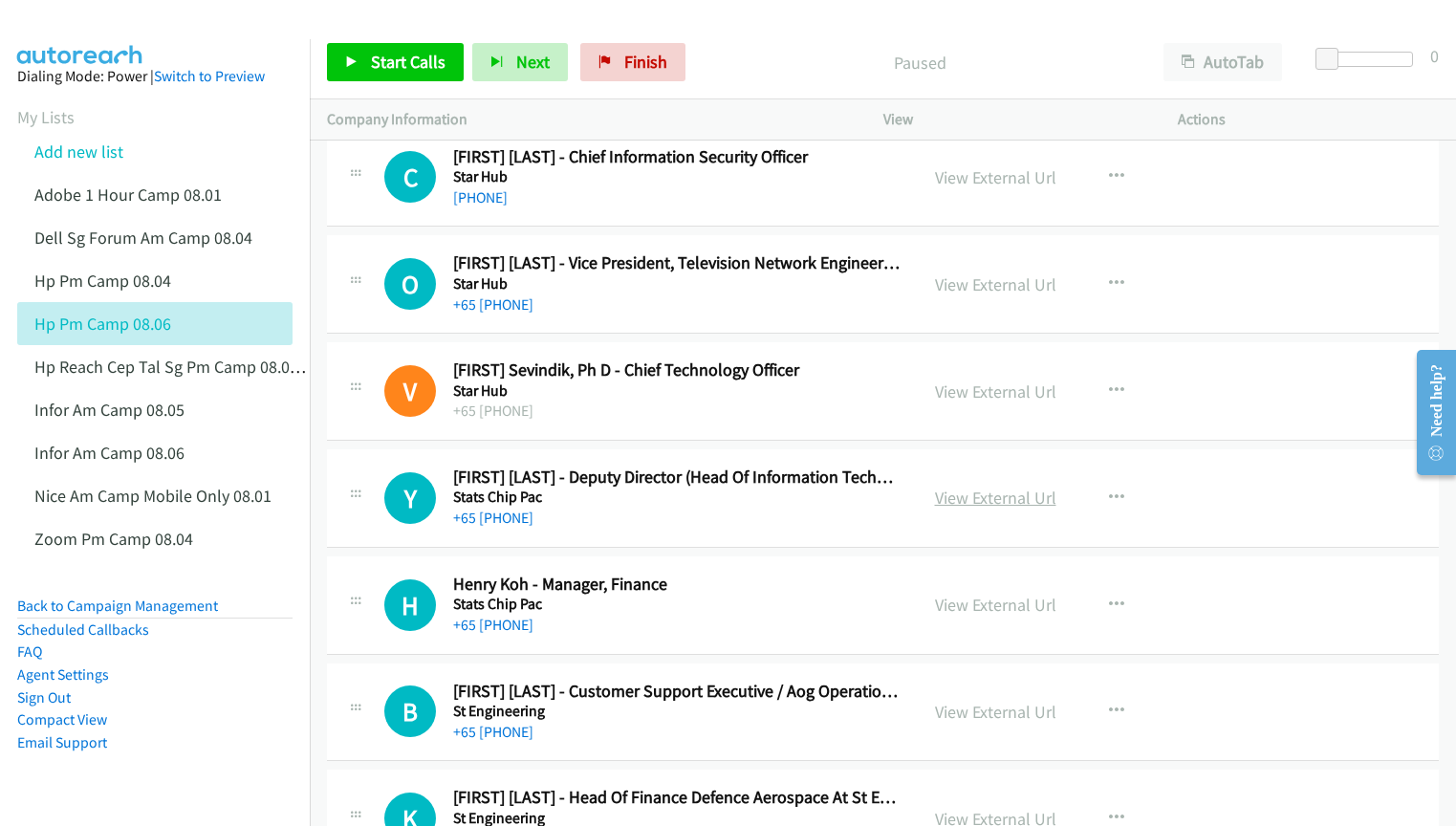 click on "View External Url" at bounding box center (995, 497) 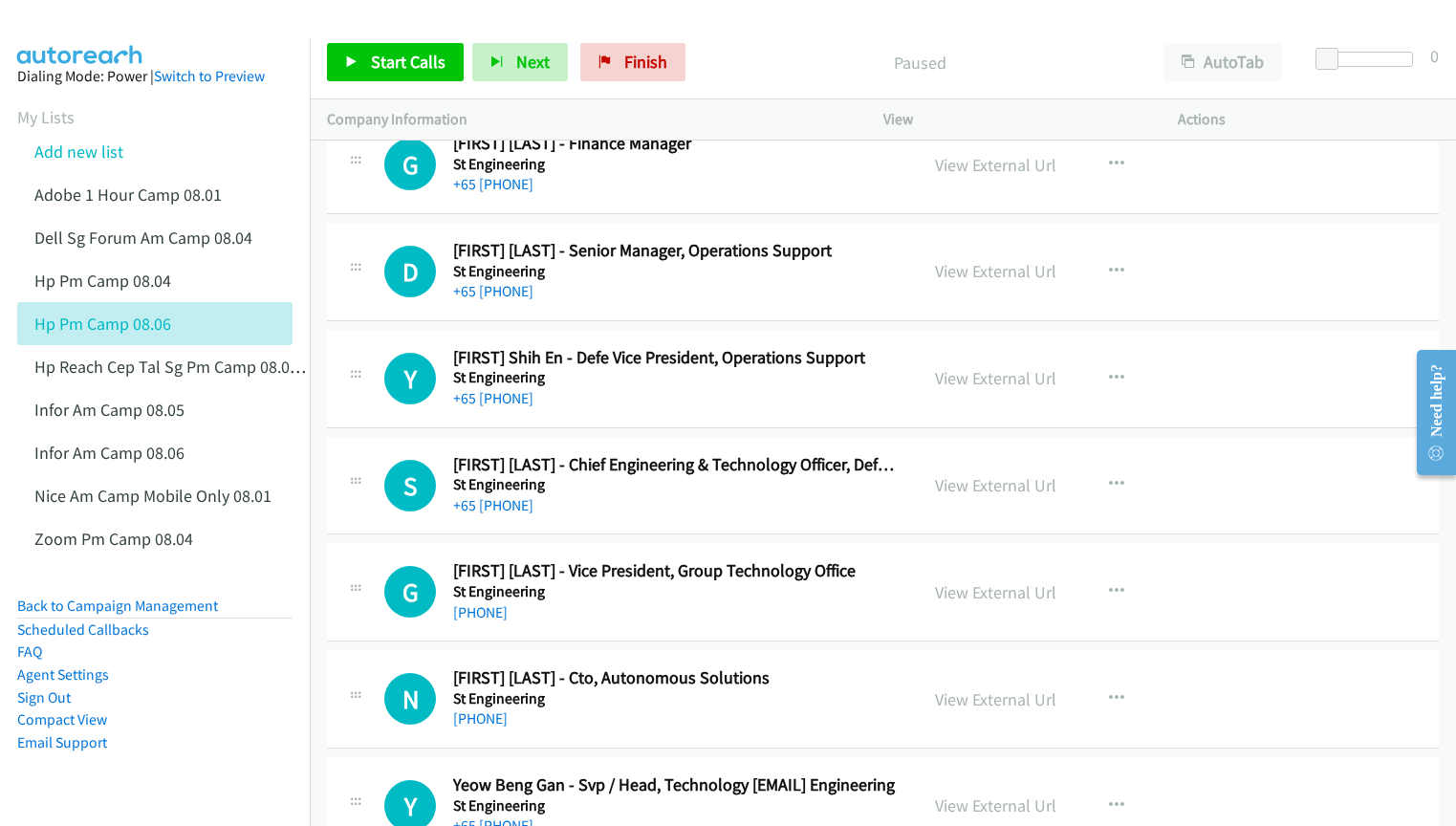 scroll, scrollTop: 19025, scrollLeft: 0, axis: vertical 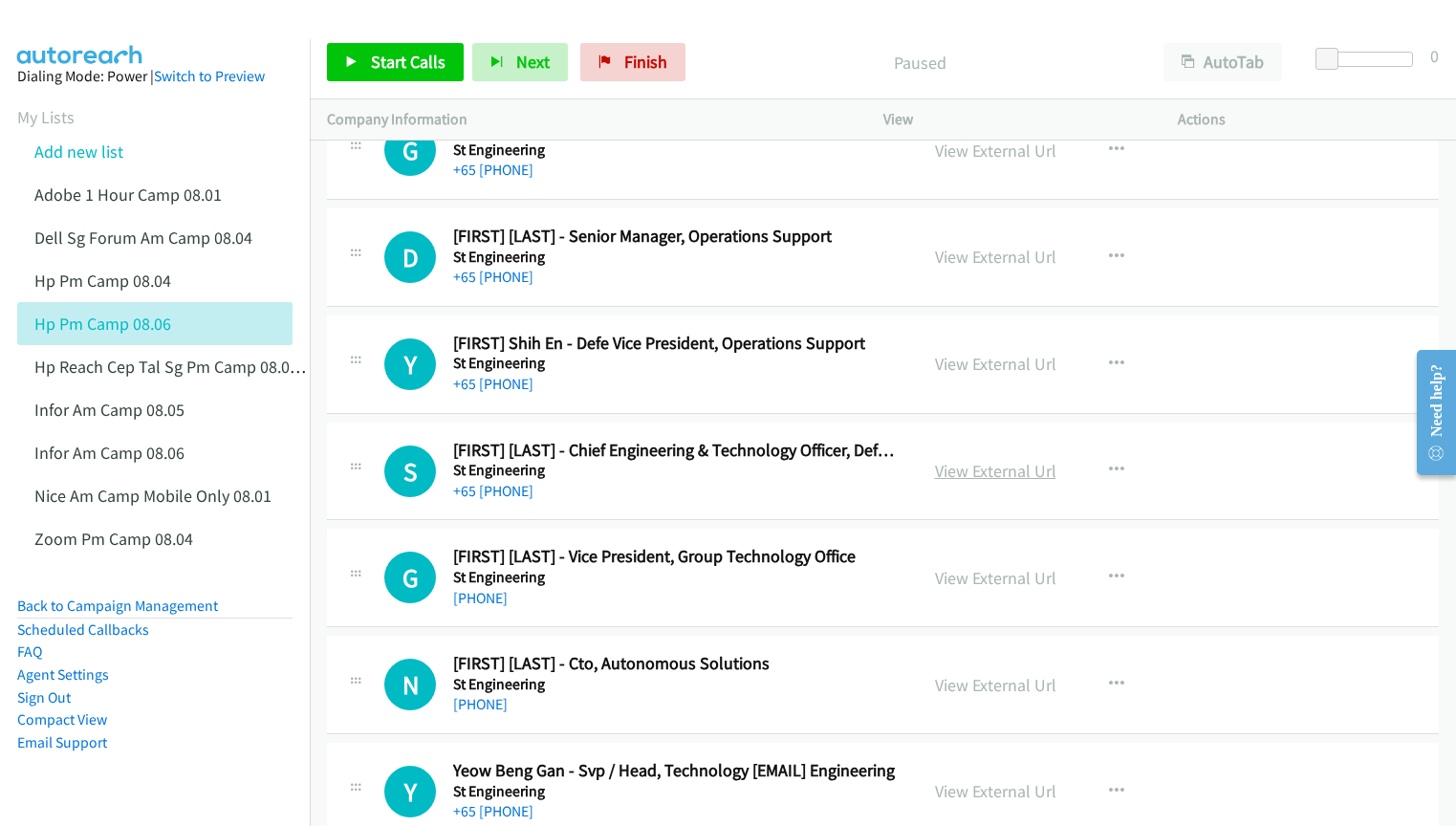 click on "View External Url" at bounding box center (995, 470) 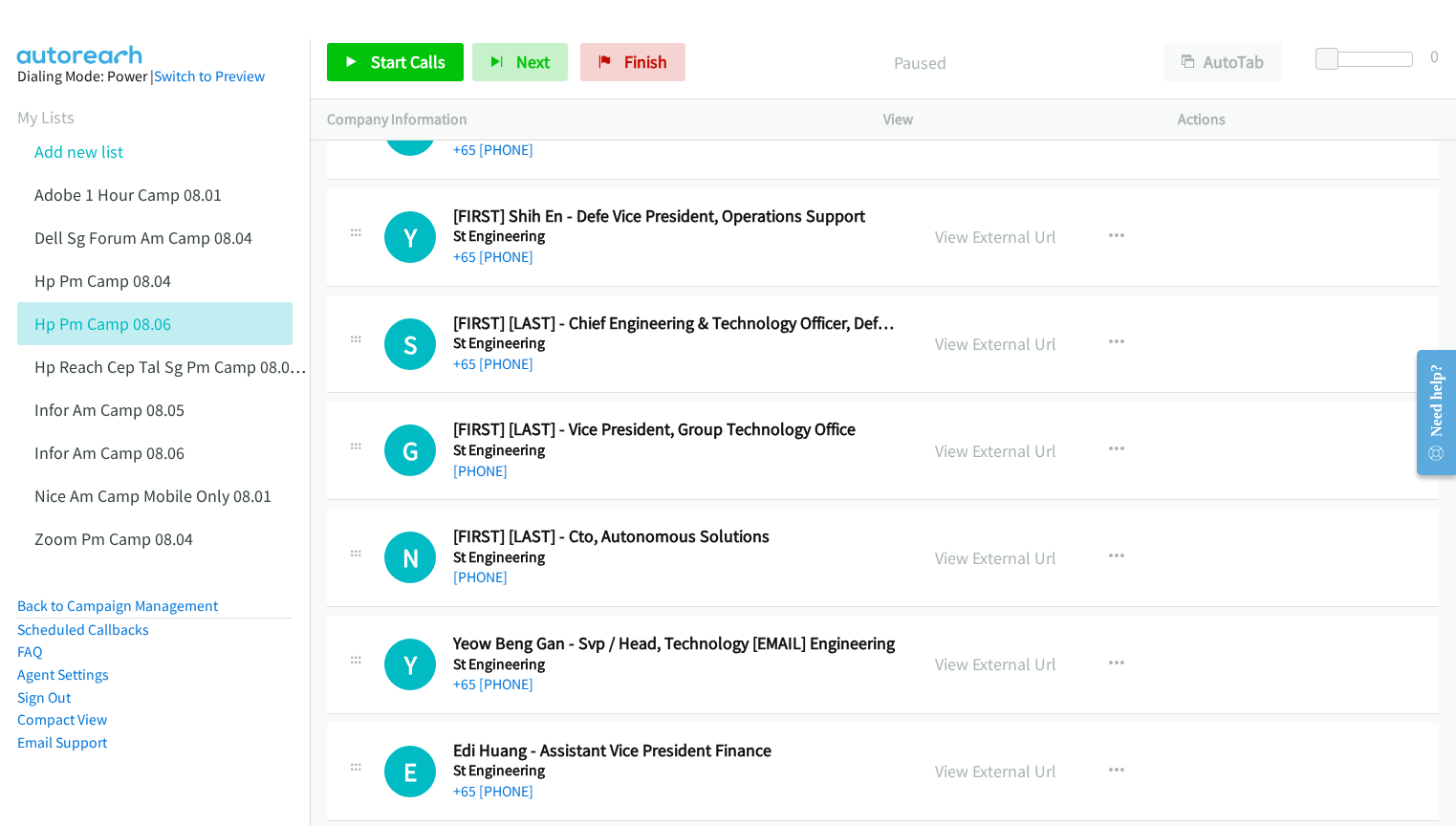 scroll, scrollTop: 19216, scrollLeft: 0, axis: vertical 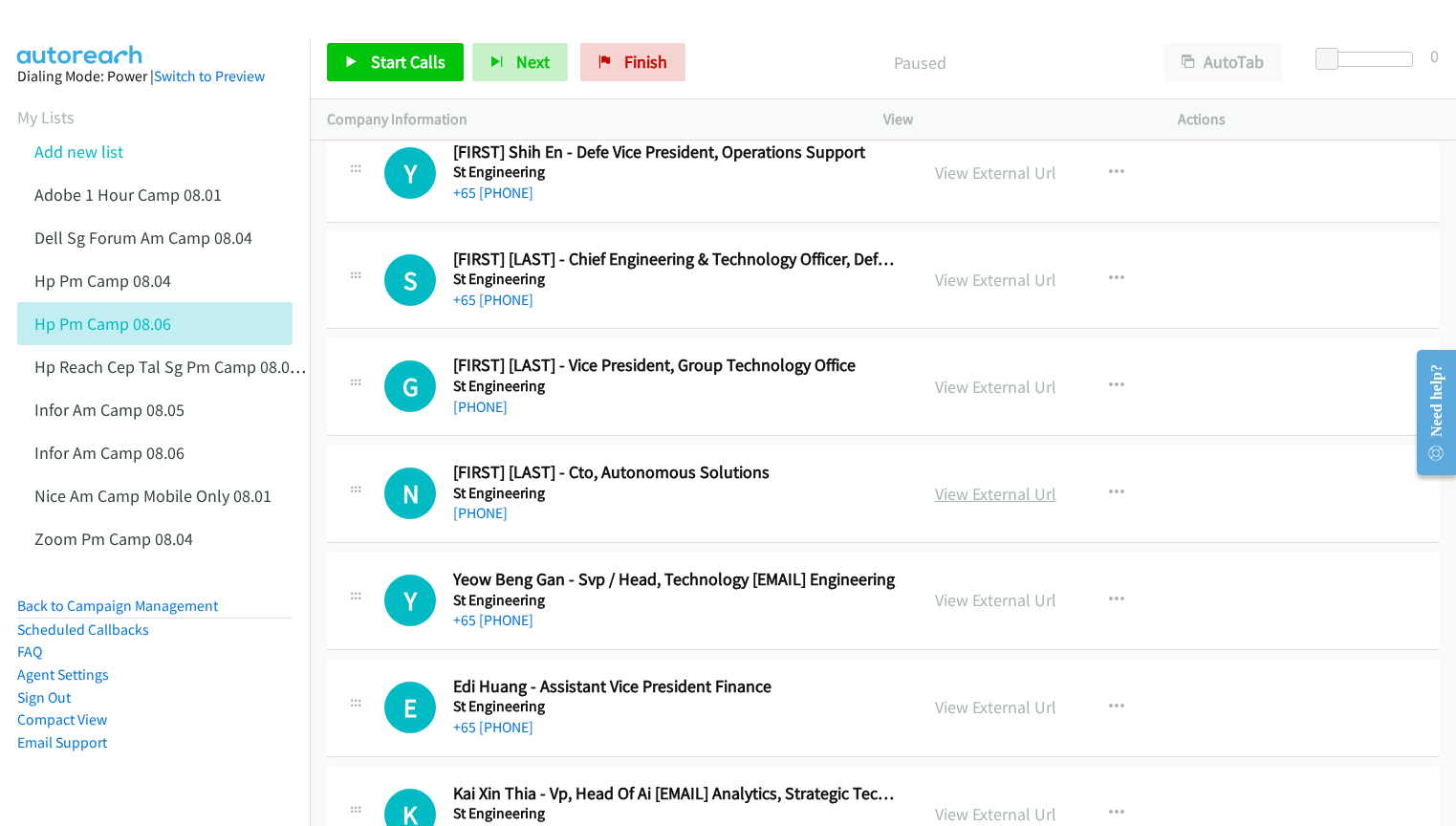click on "View External Url" at bounding box center [995, 493] 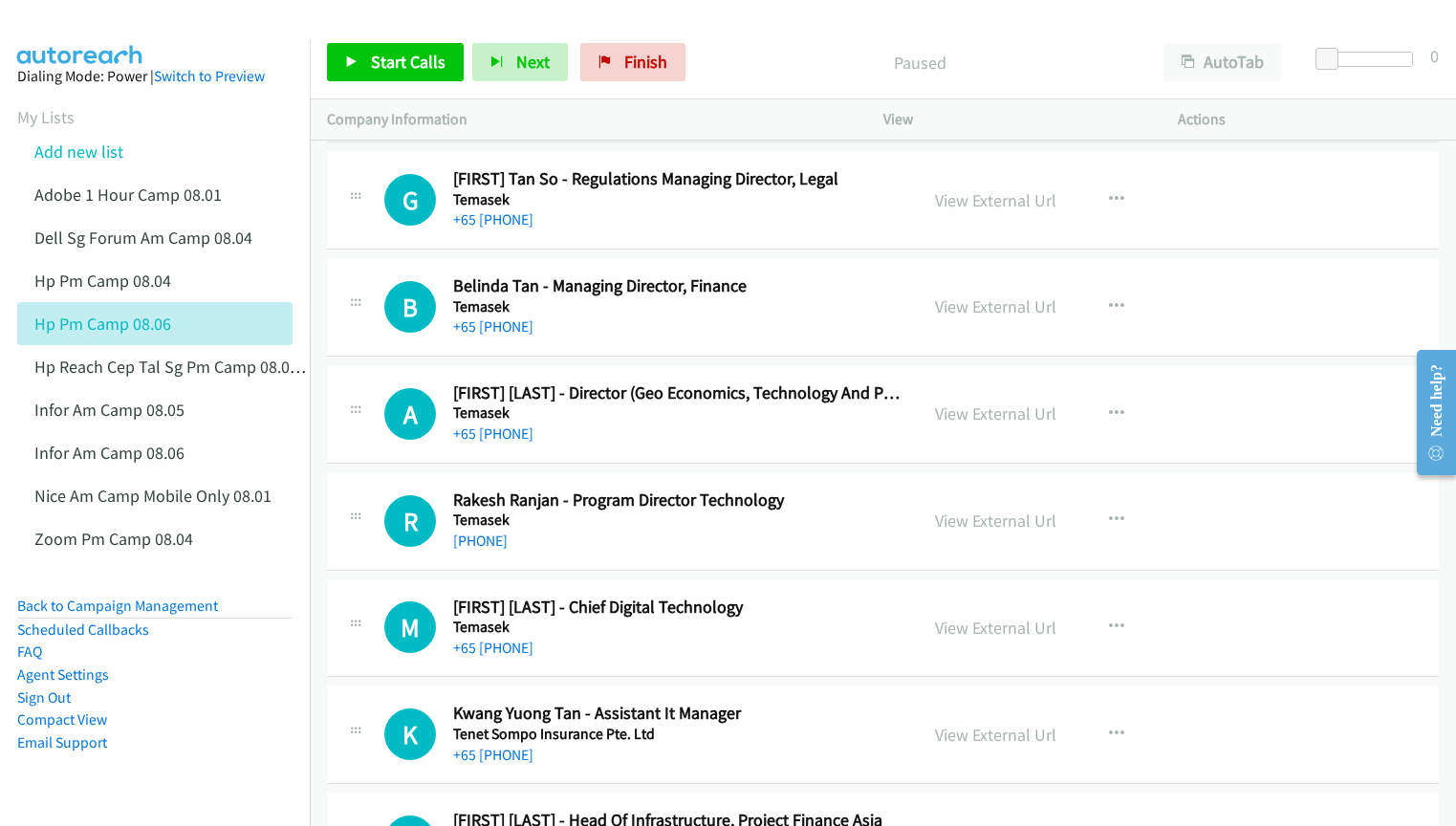 scroll, scrollTop: 22944, scrollLeft: 0, axis: vertical 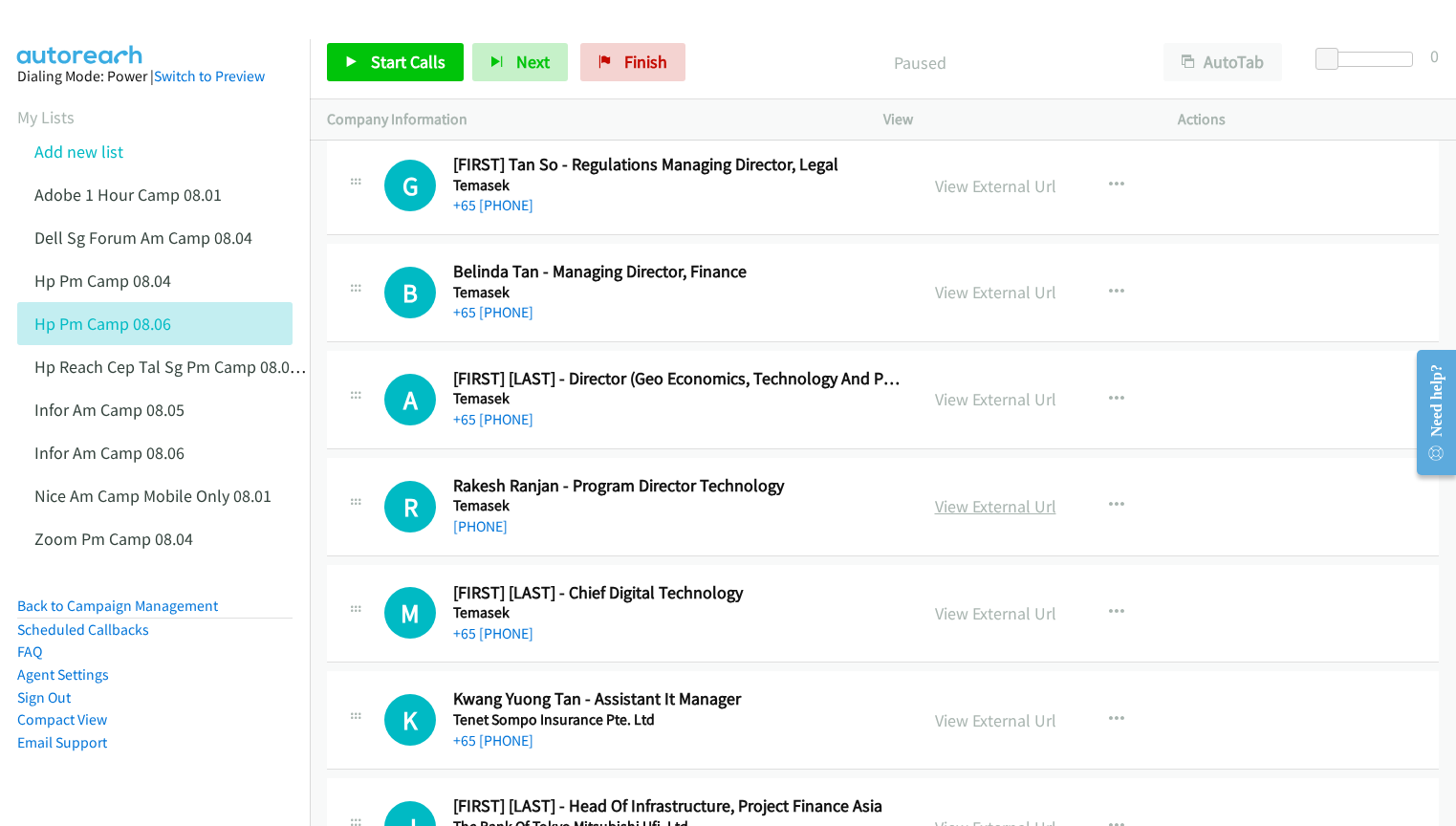 click on "View External Url" at bounding box center [995, 506] 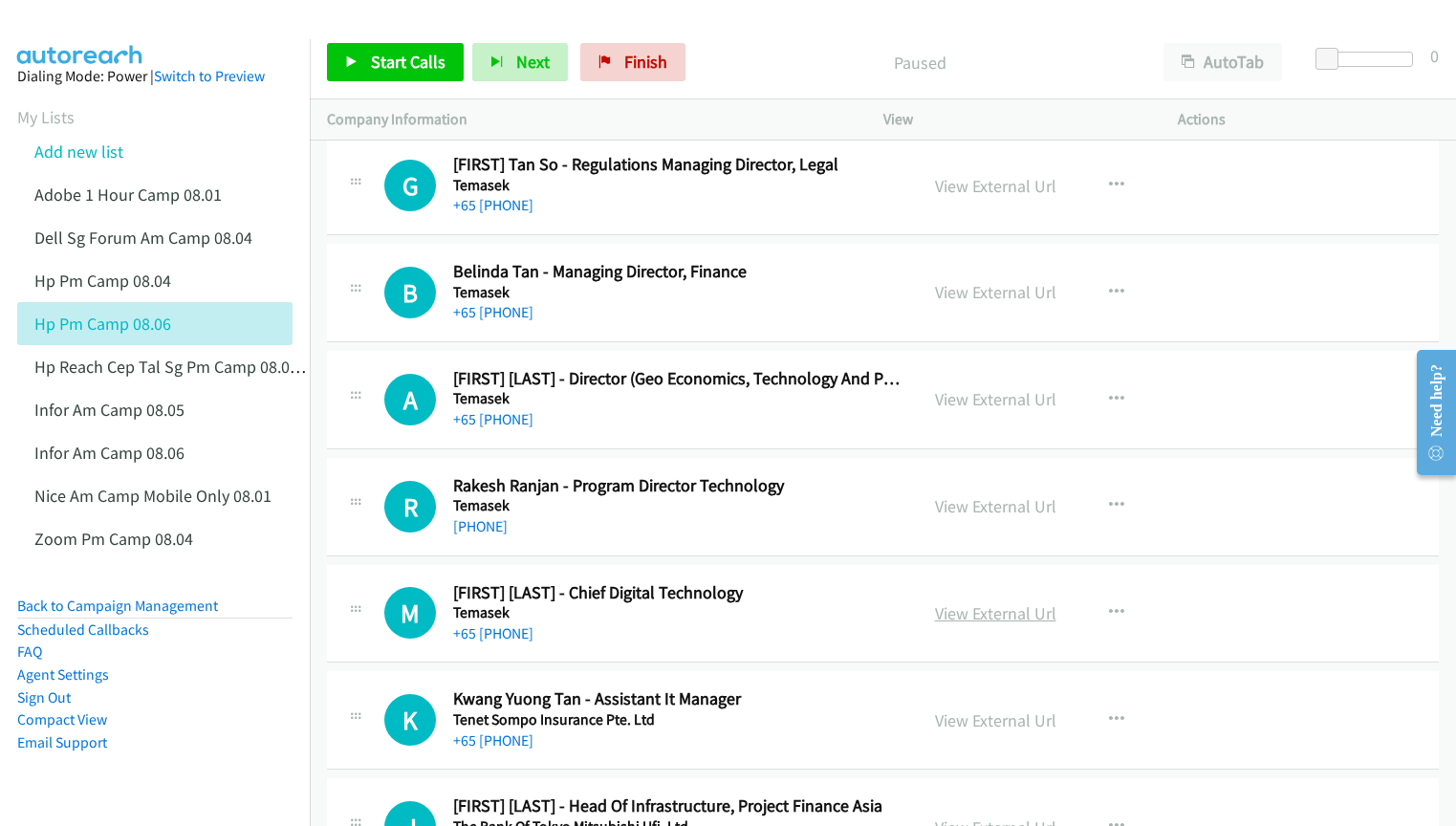 click on "View External Url" at bounding box center [995, 613] 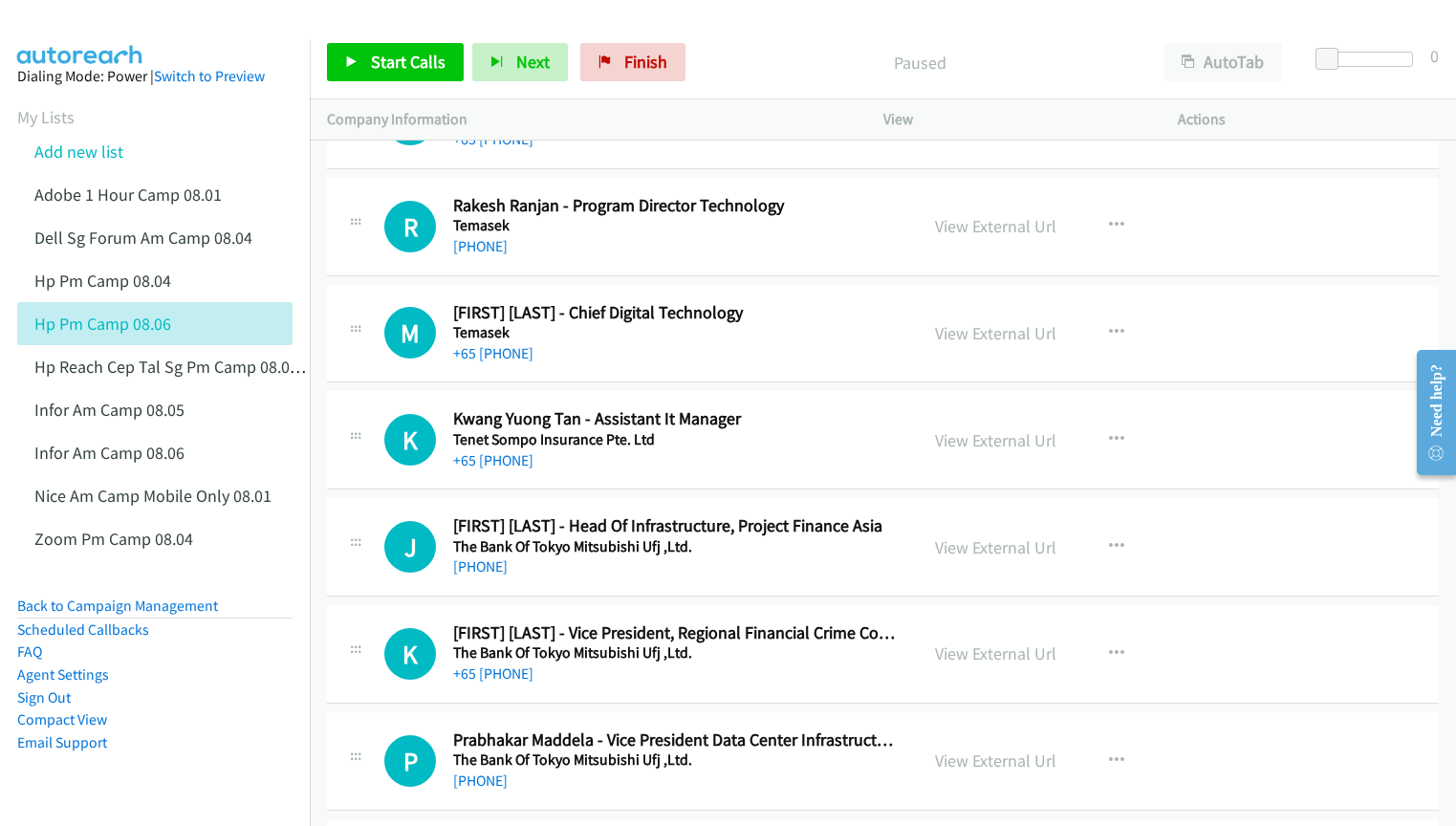 scroll, scrollTop: 23231, scrollLeft: 0, axis: vertical 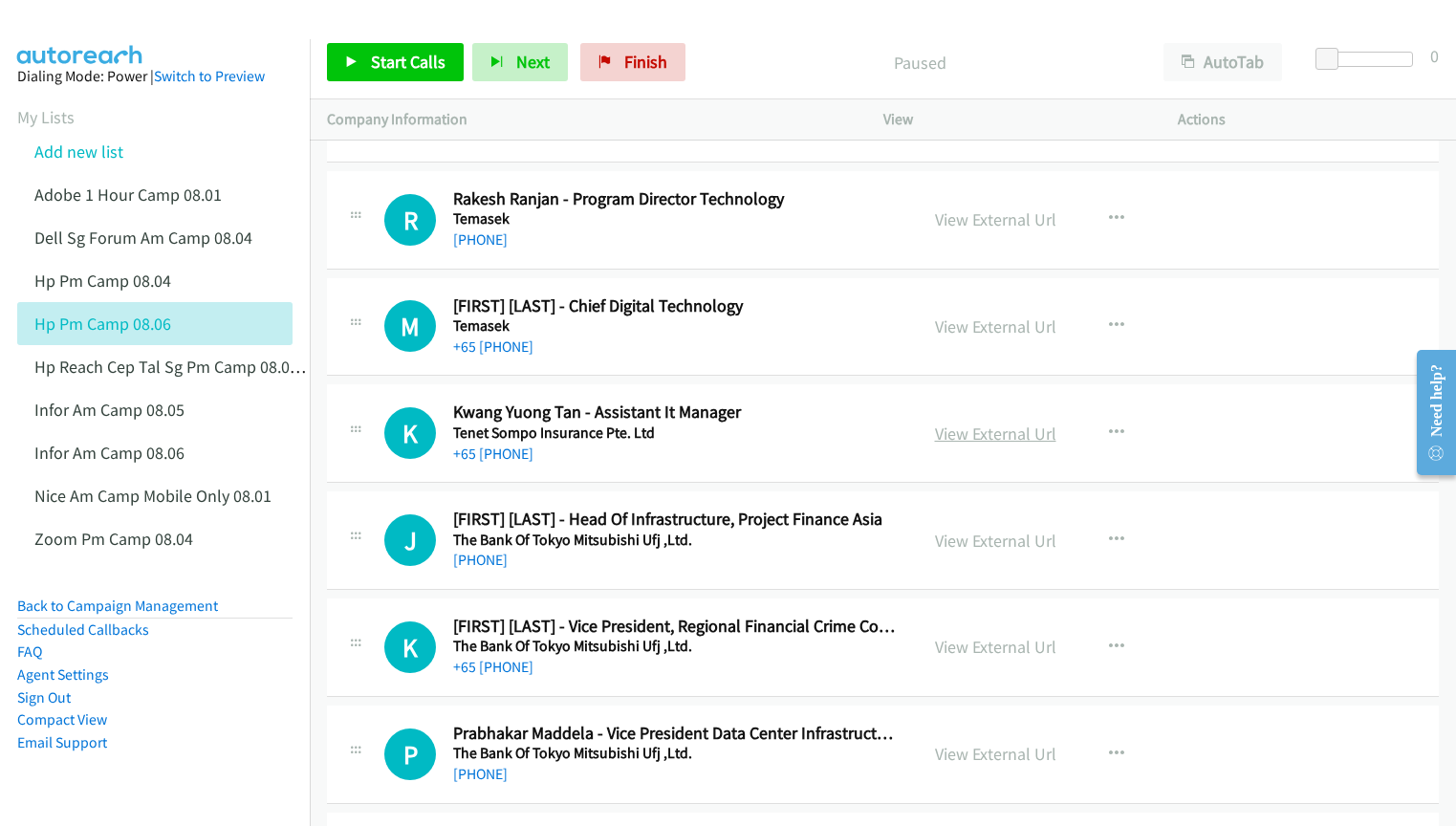 click on "View External Url" at bounding box center (995, 433) 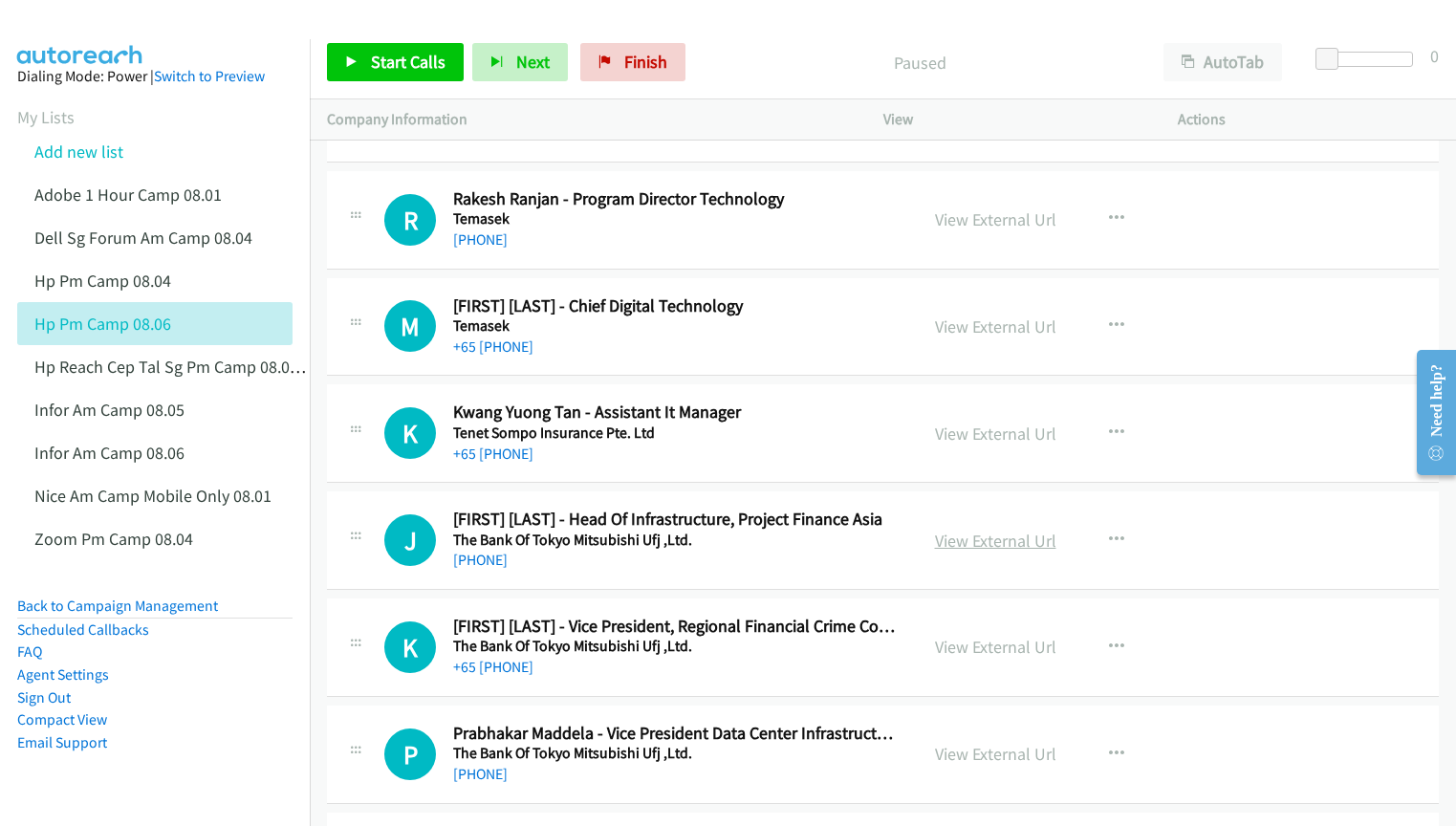 click on "View External Url" at bounding box center [995, 540] 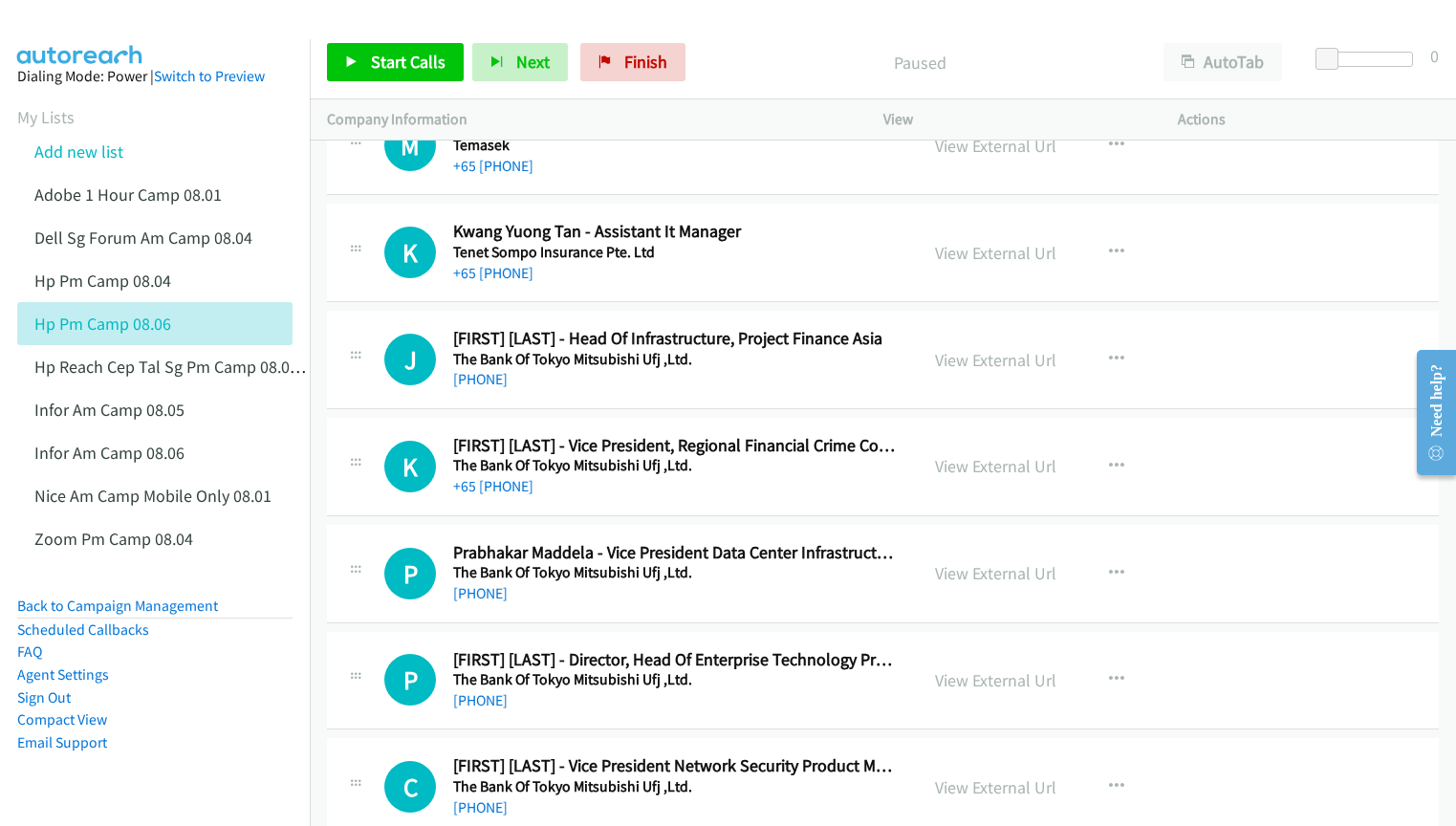 scroll, scrollTop: 23422, scrollLeft: 0, axis: vertical 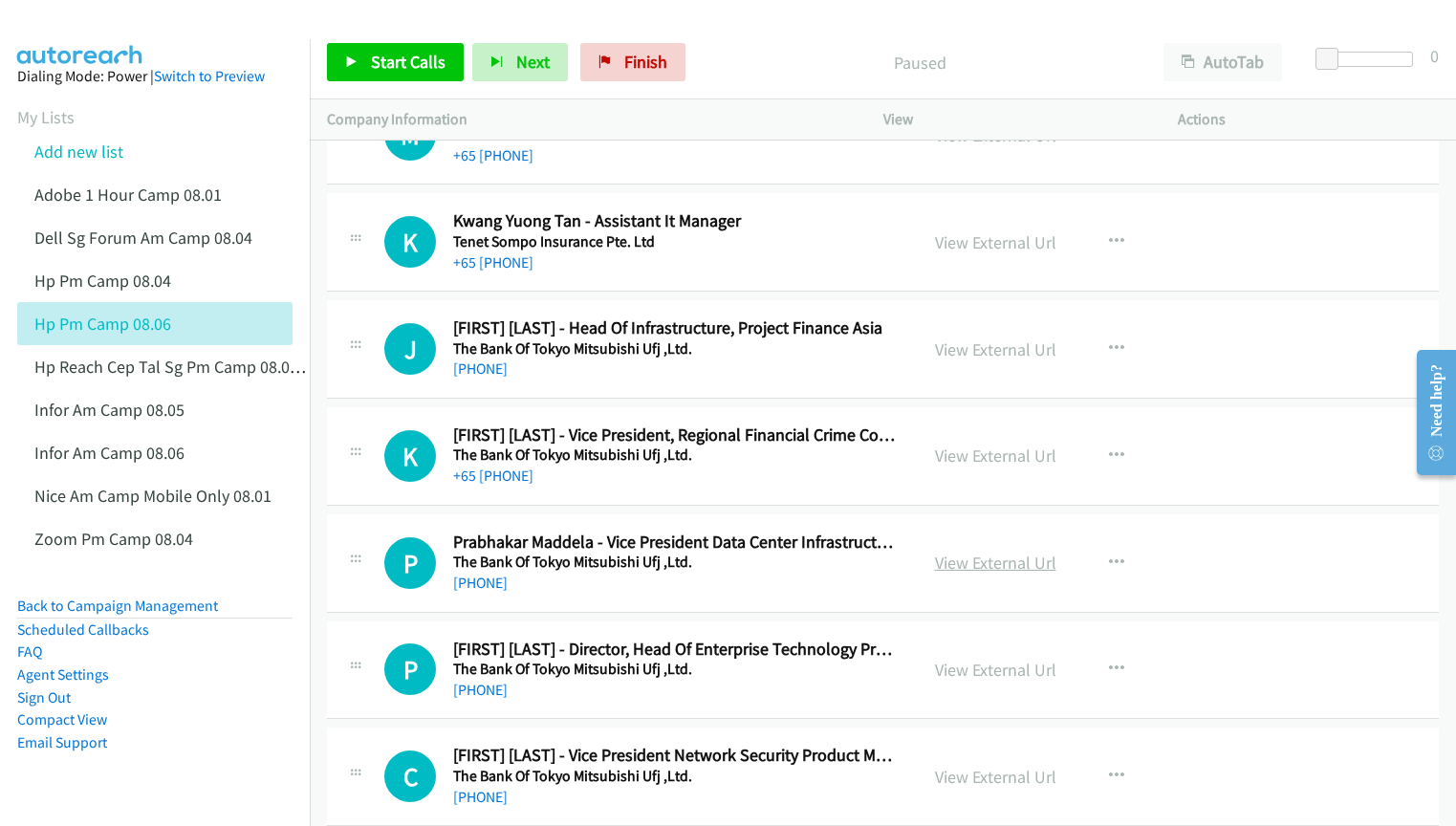 click on "View External Url" at bounding box center (995, 562) 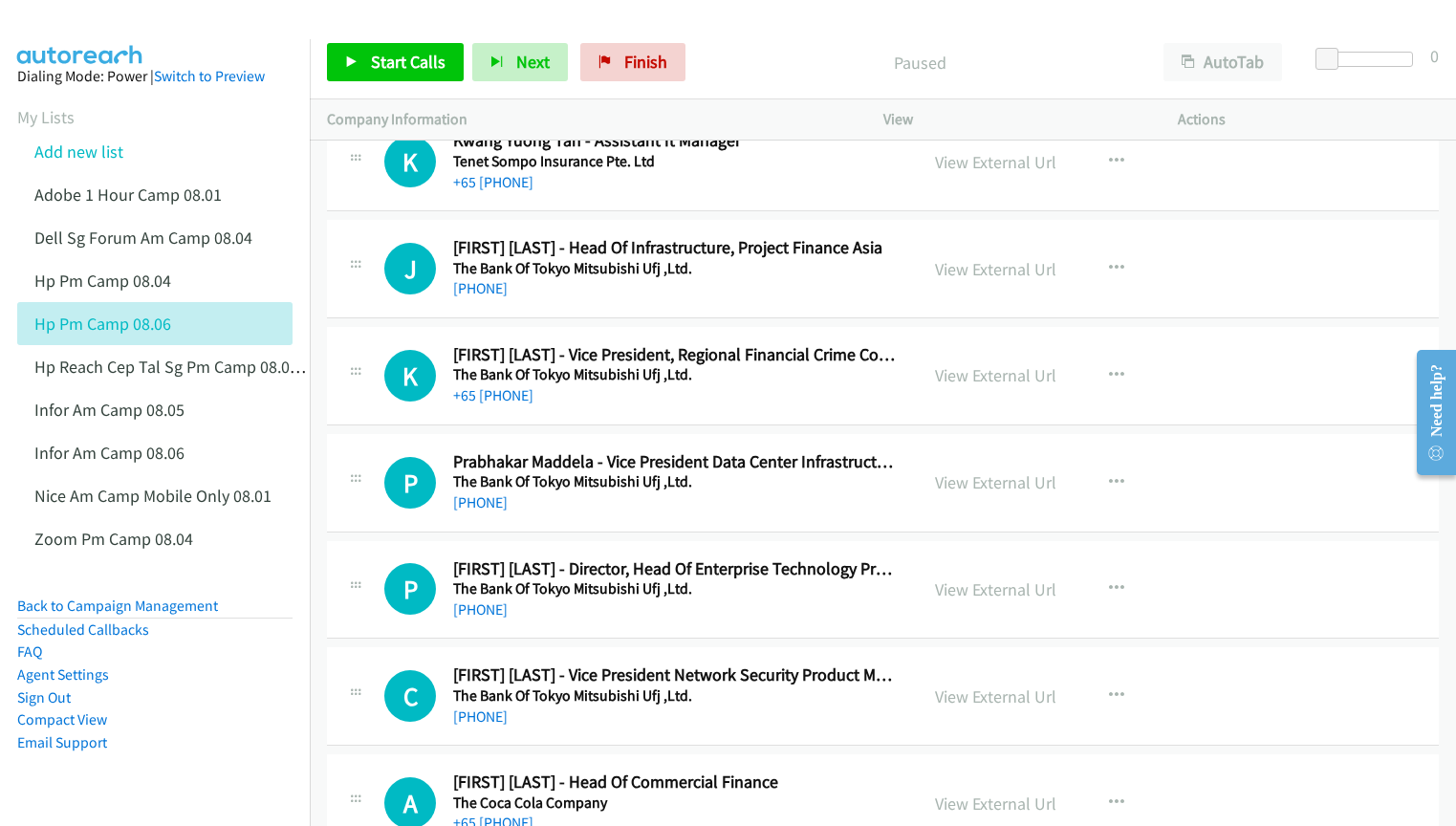 scroll, scrollTop: 23518, scrollLeft: 0, axis: vertical 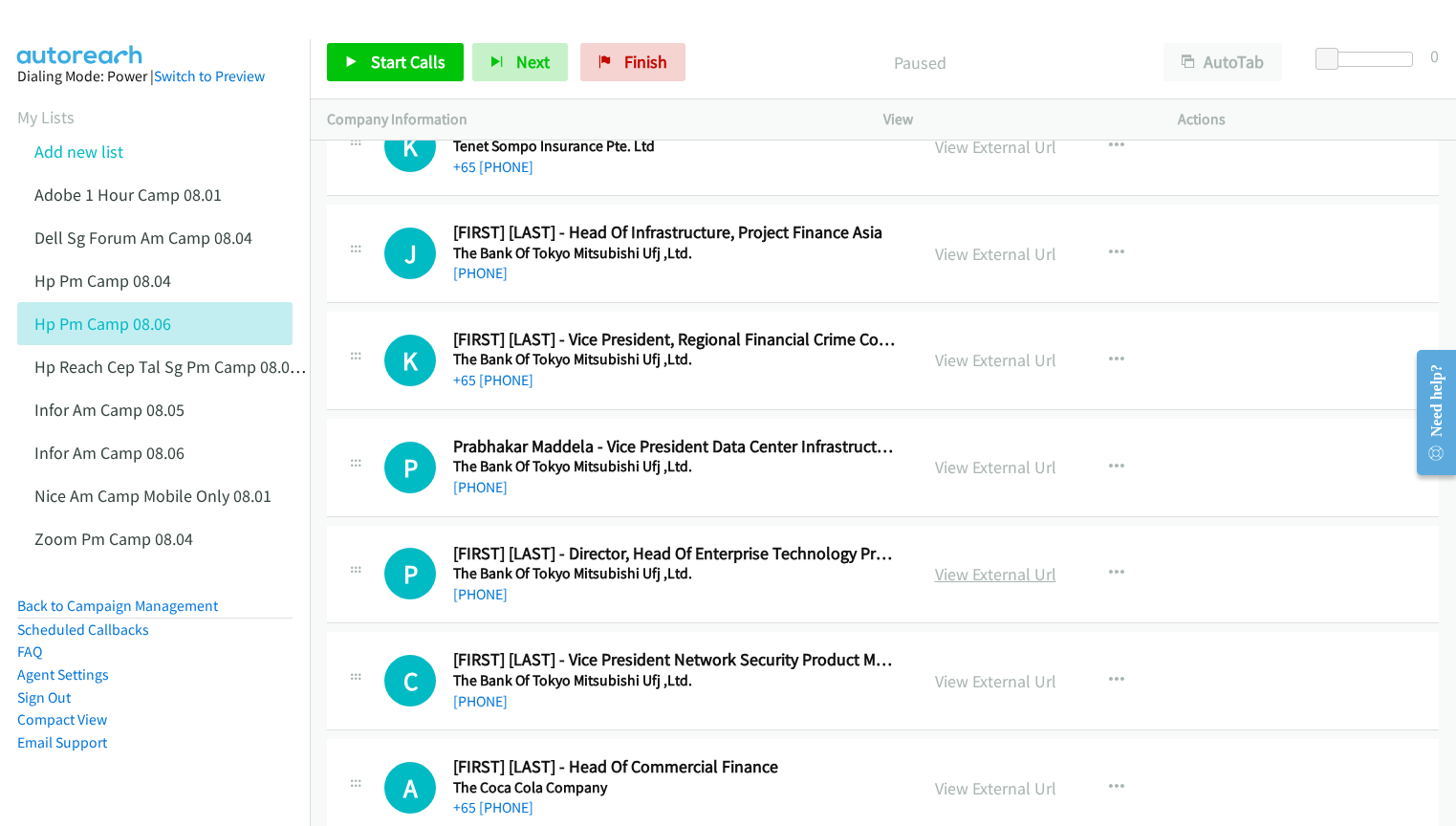click on "View External Url" at bounding box center (995, 574) 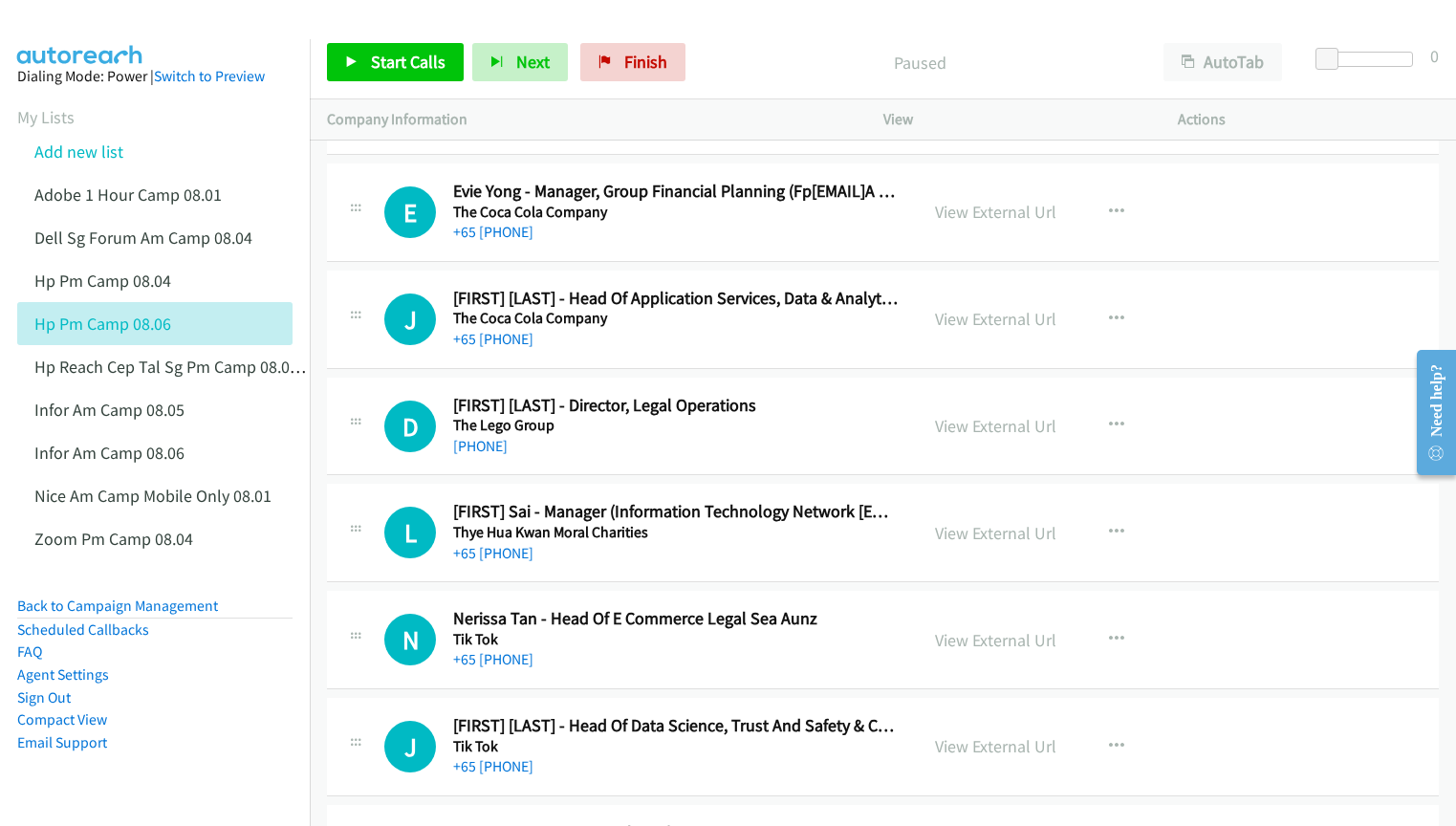 scroll, scrollTop: 24283, scrollLeft: 0, axis: vertical 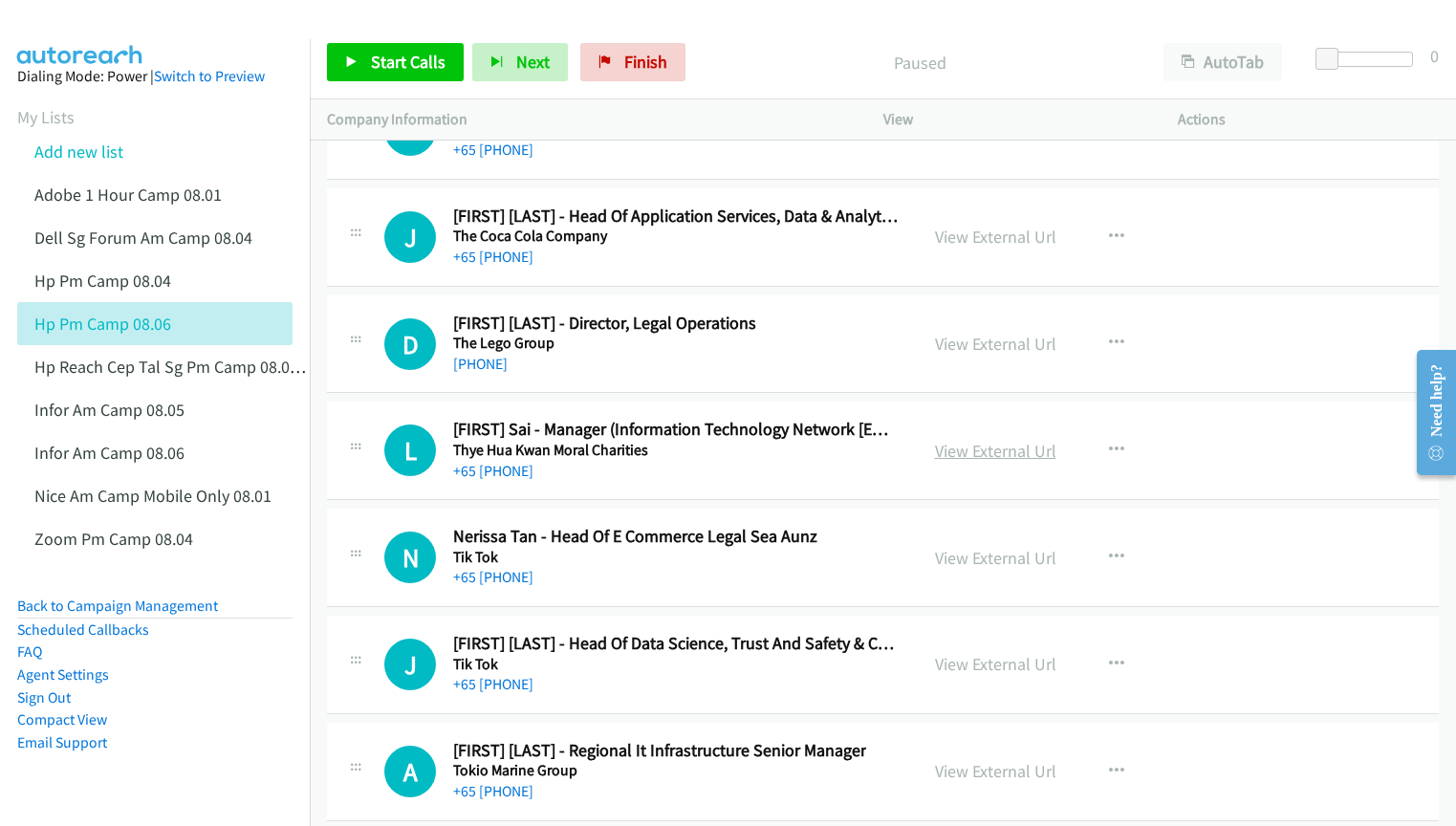 click on "View External Url" at bounding box center [995, 450] 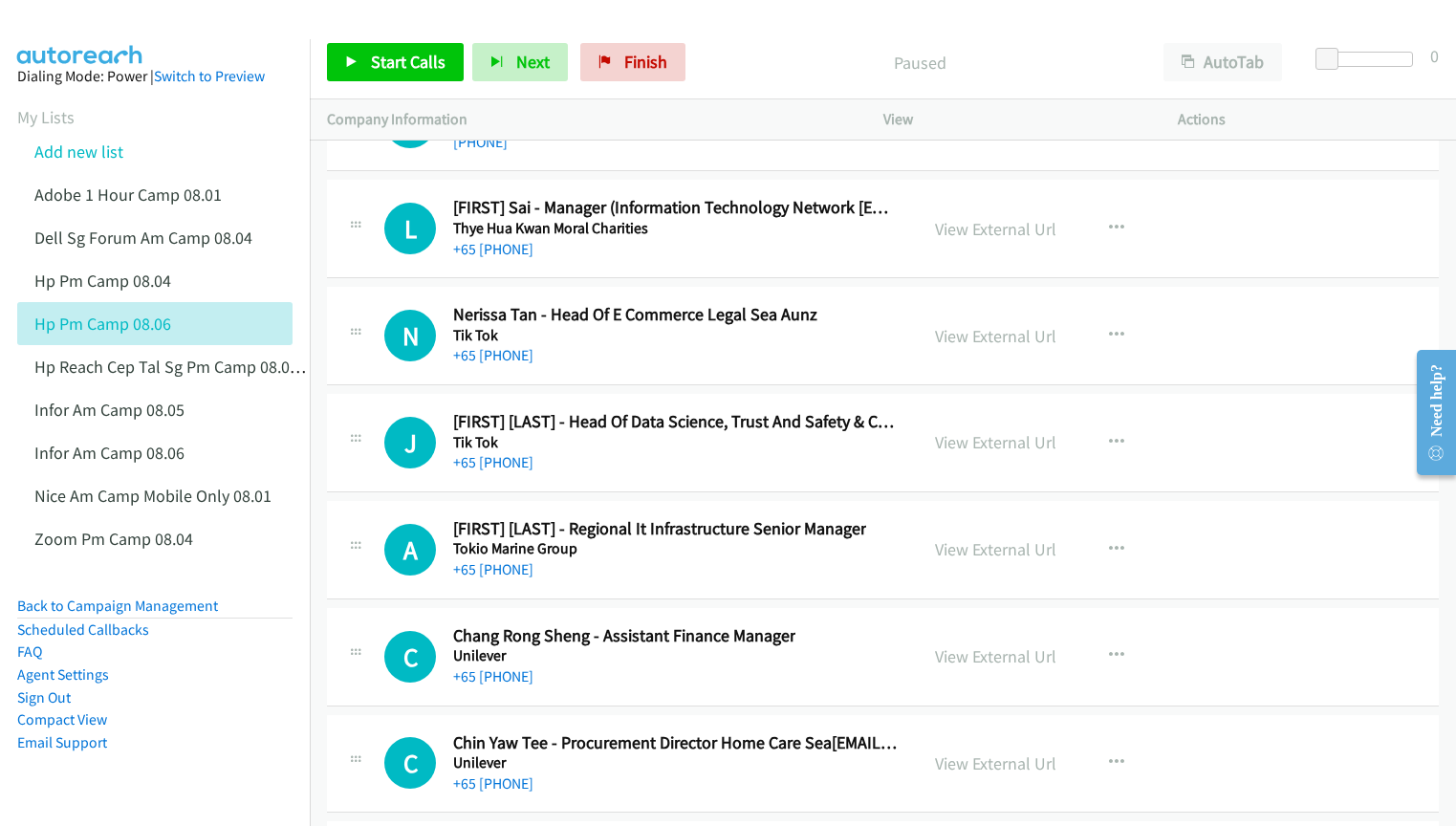 scroll, scrollTop: 24570, scrollLeft: 0, axis: vertical 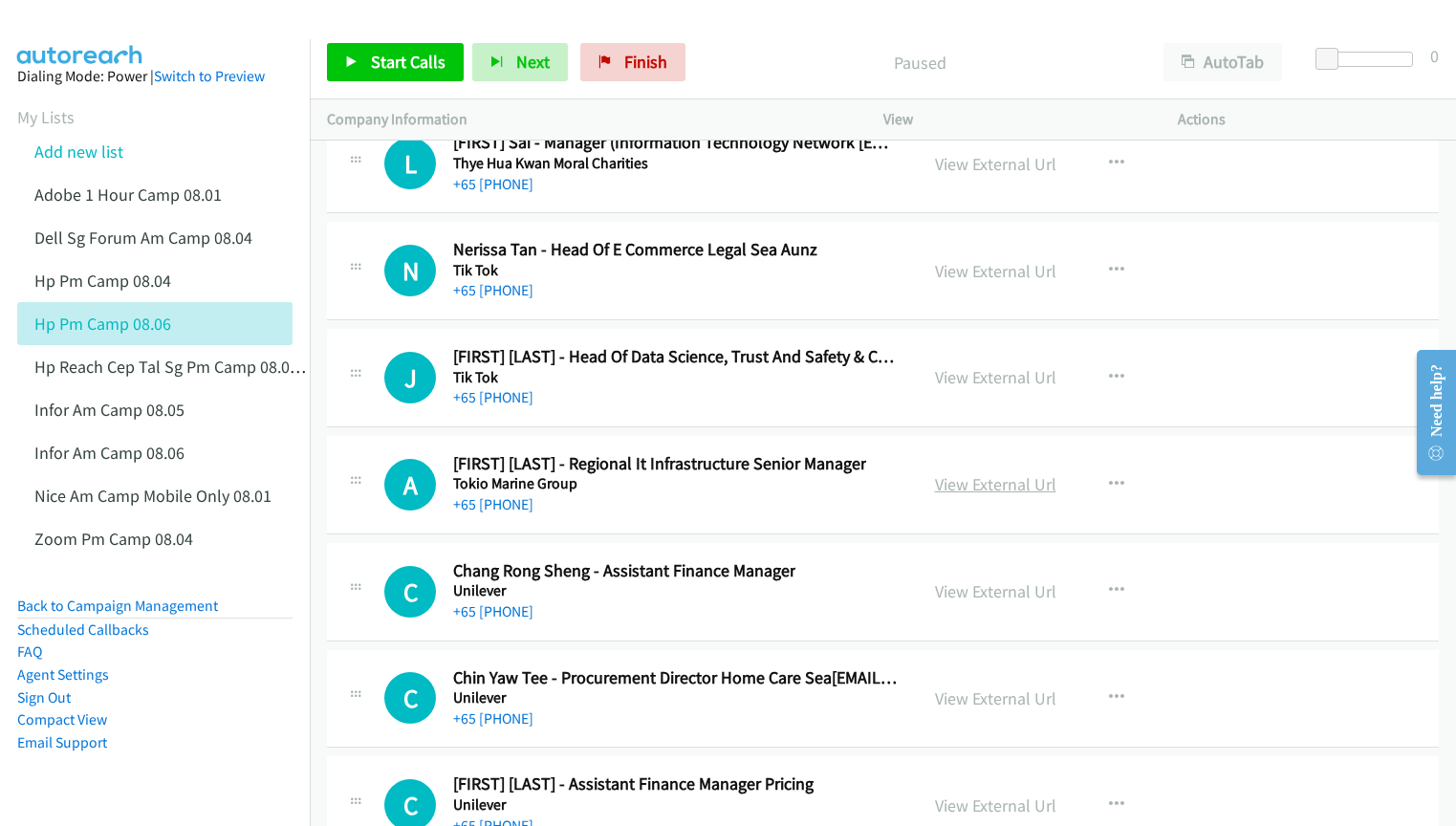 click on "View External Url" at bounding box center (995, 484) 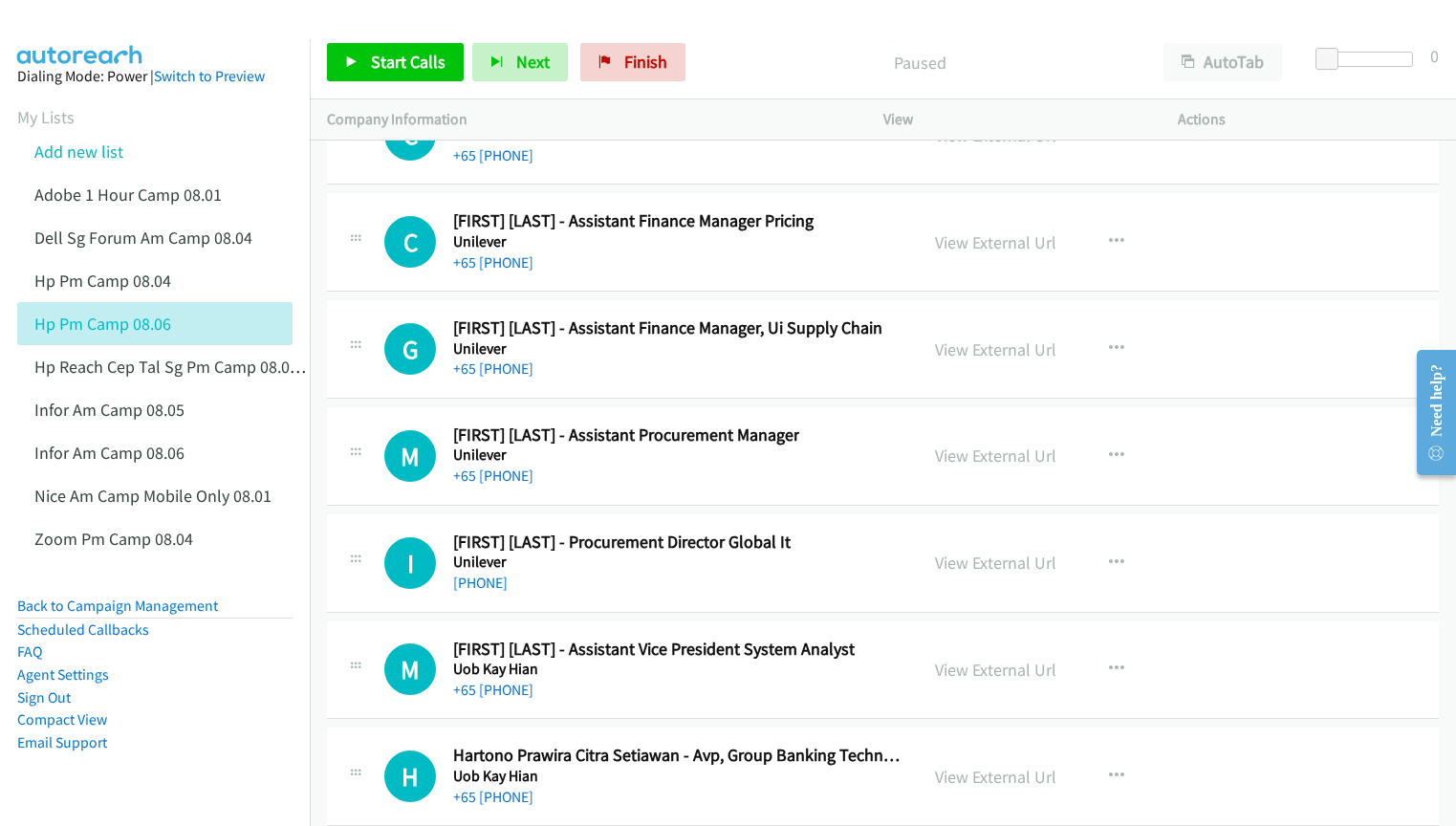 scroll, scrollTop: 25143, scrollLeft: 0, axis: vertical 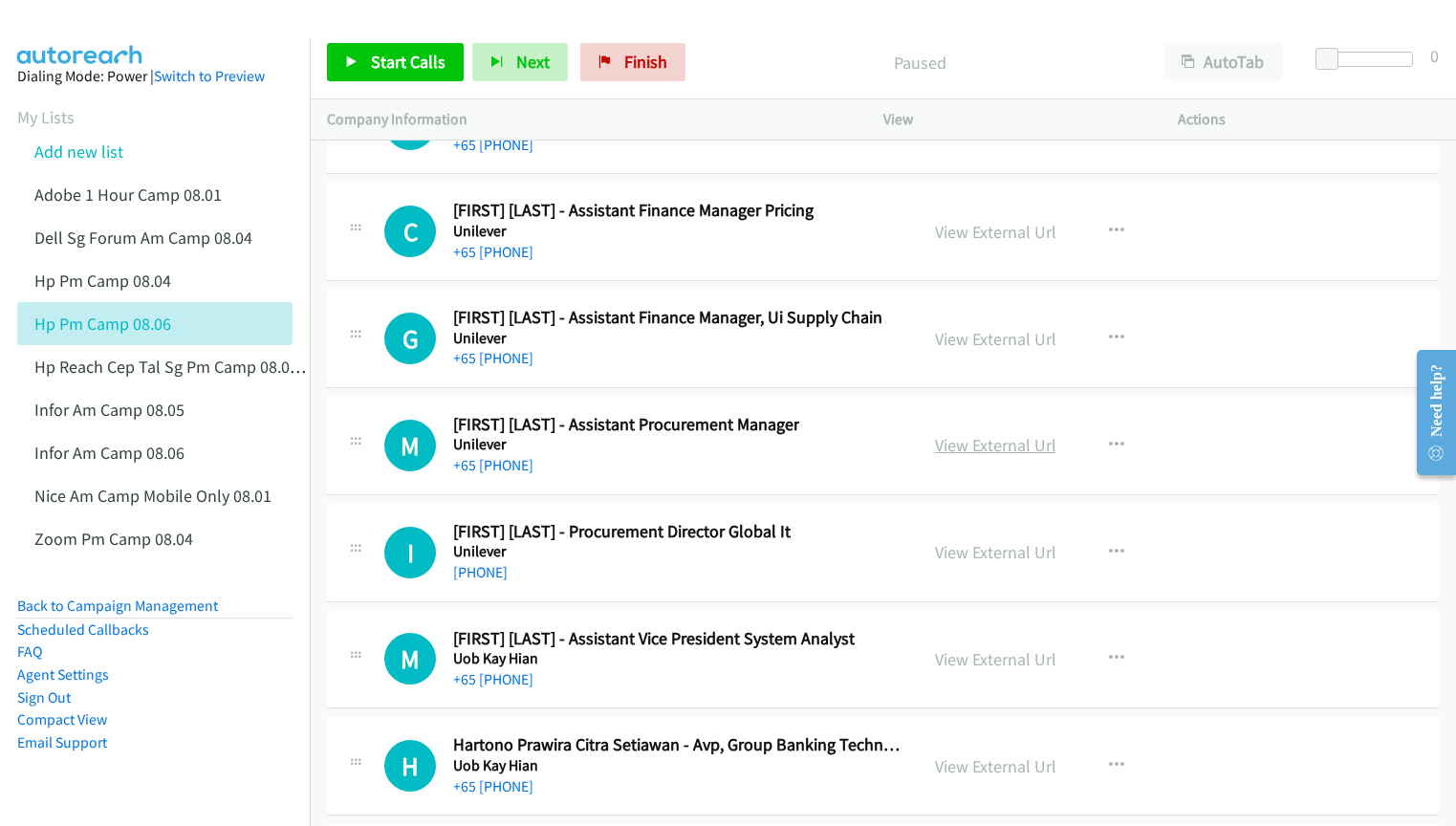 click on "View External Url" at bounding box center [995, 445] 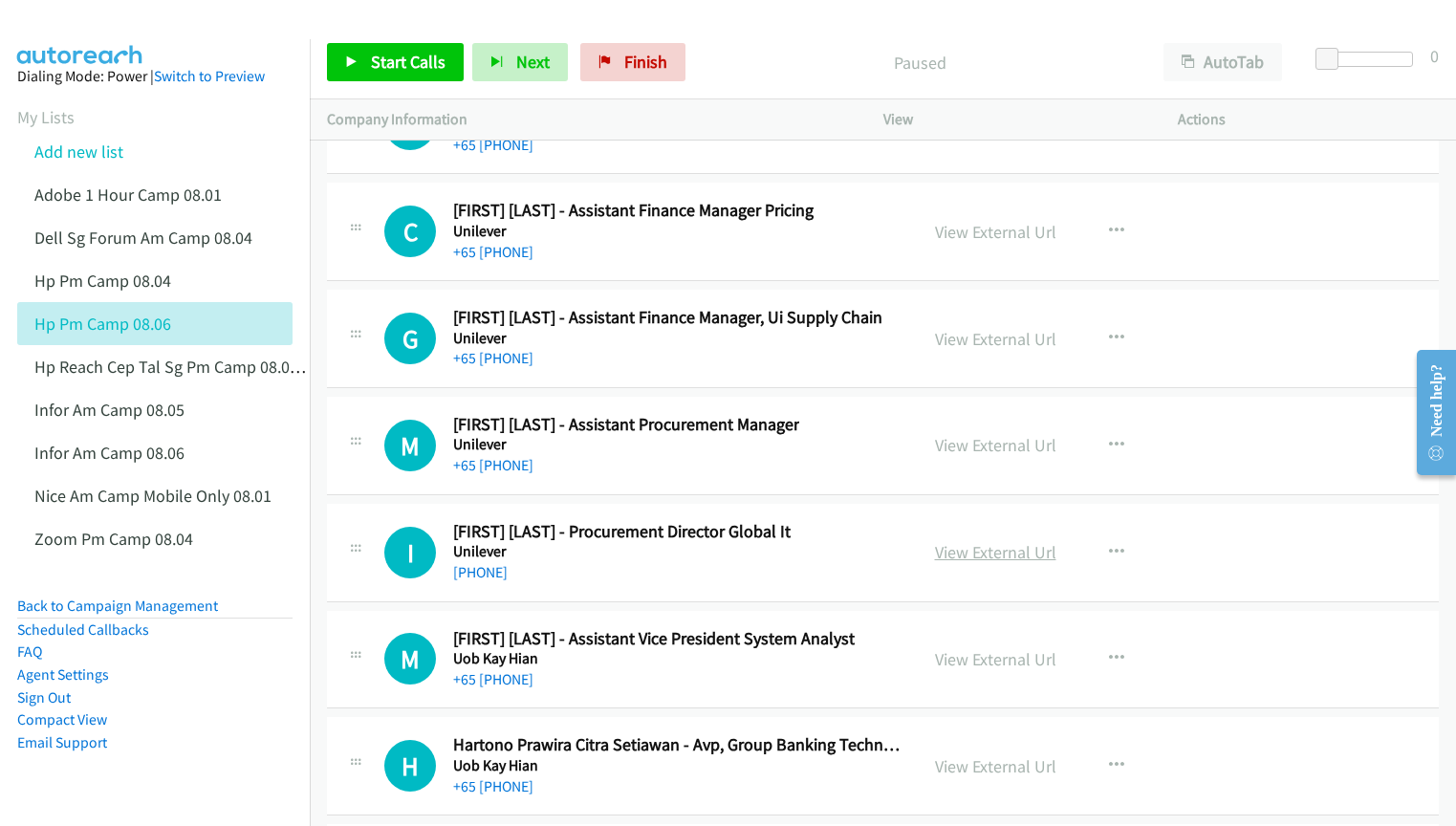 click on "View External Url" at bounding box center (995, 552) 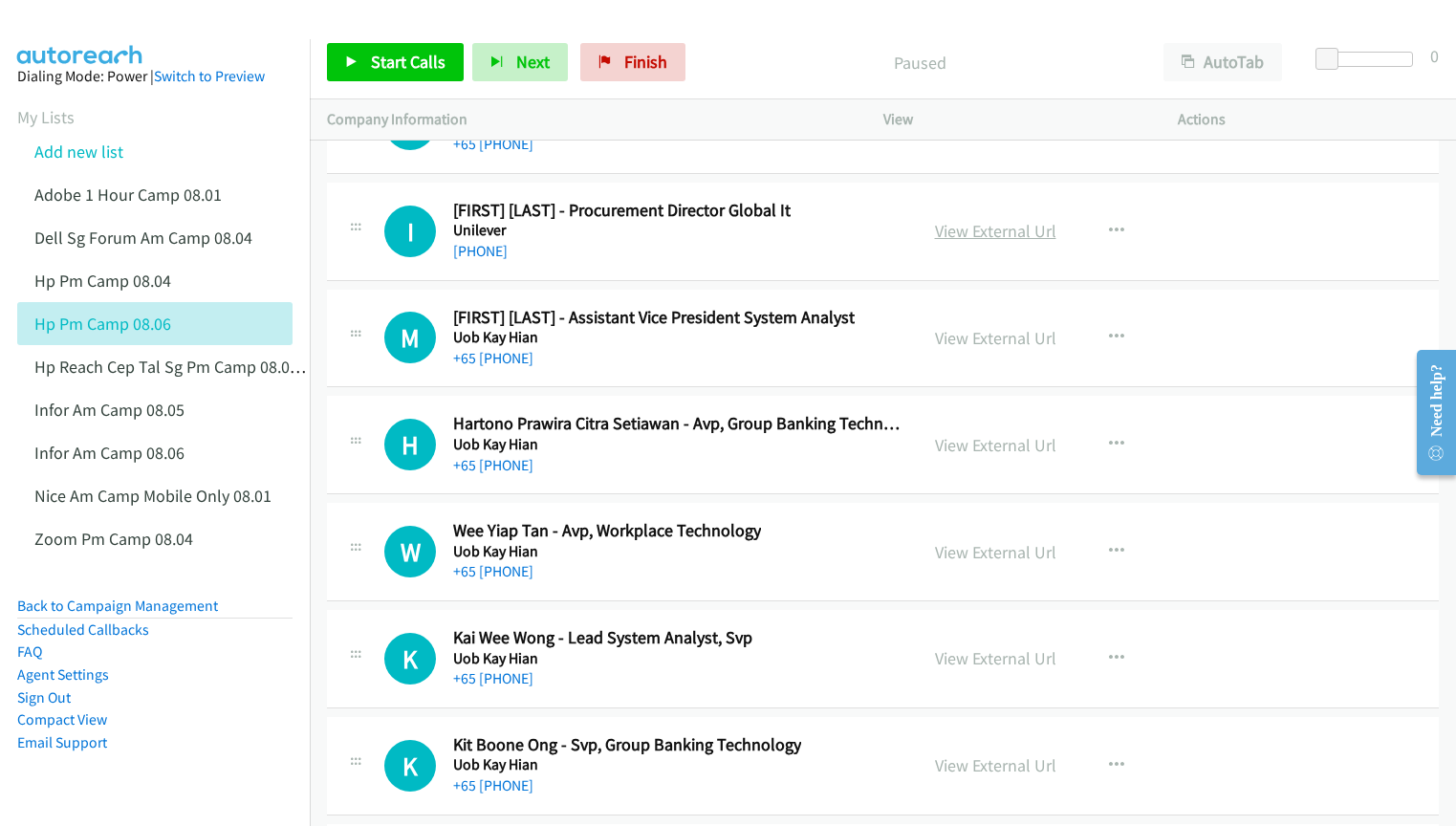 scroll, scrollTop: 25526, scrollLeft: 0, axis: vertical 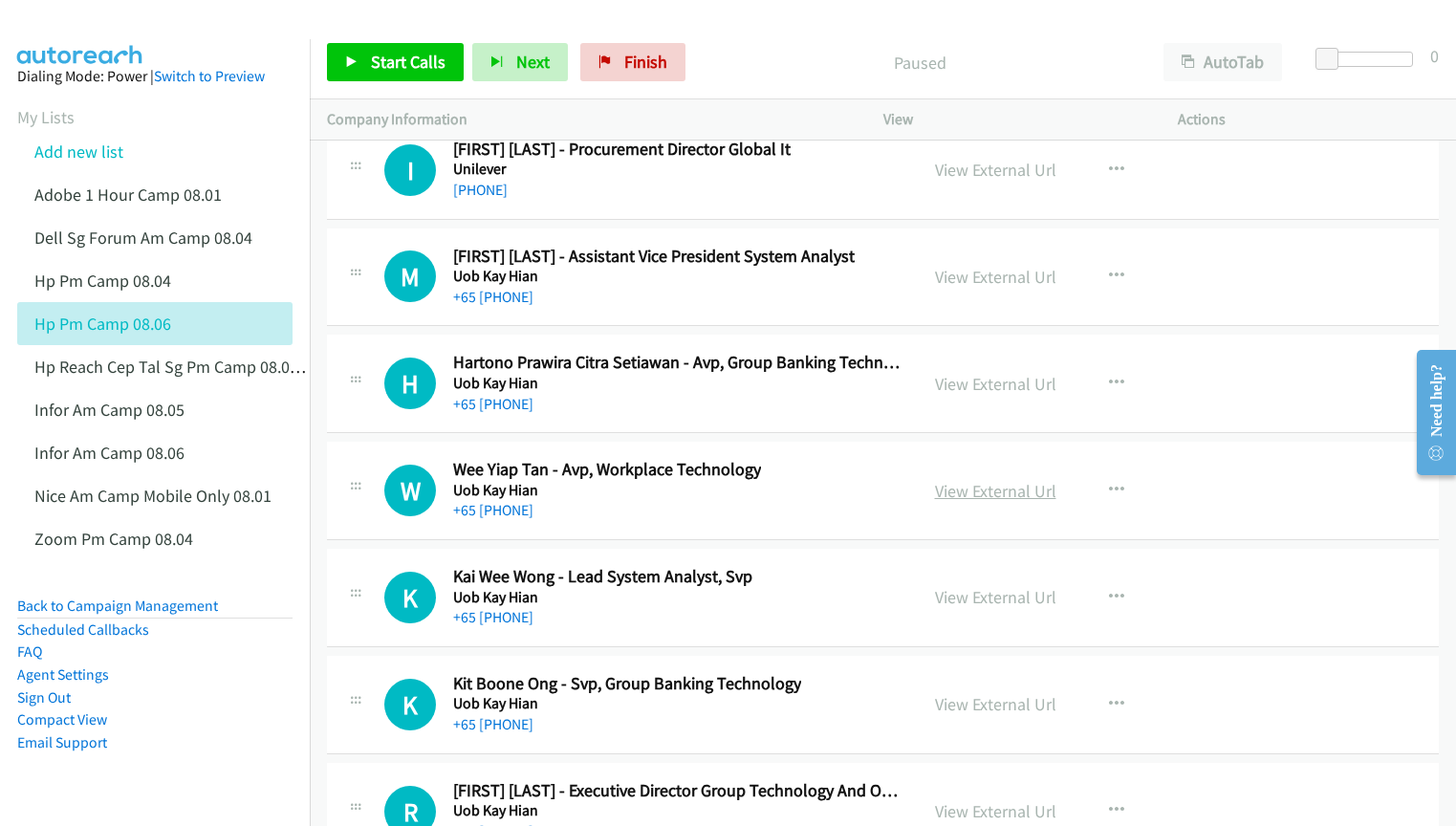 click on "View External Url" at bounding box center [995, 490] 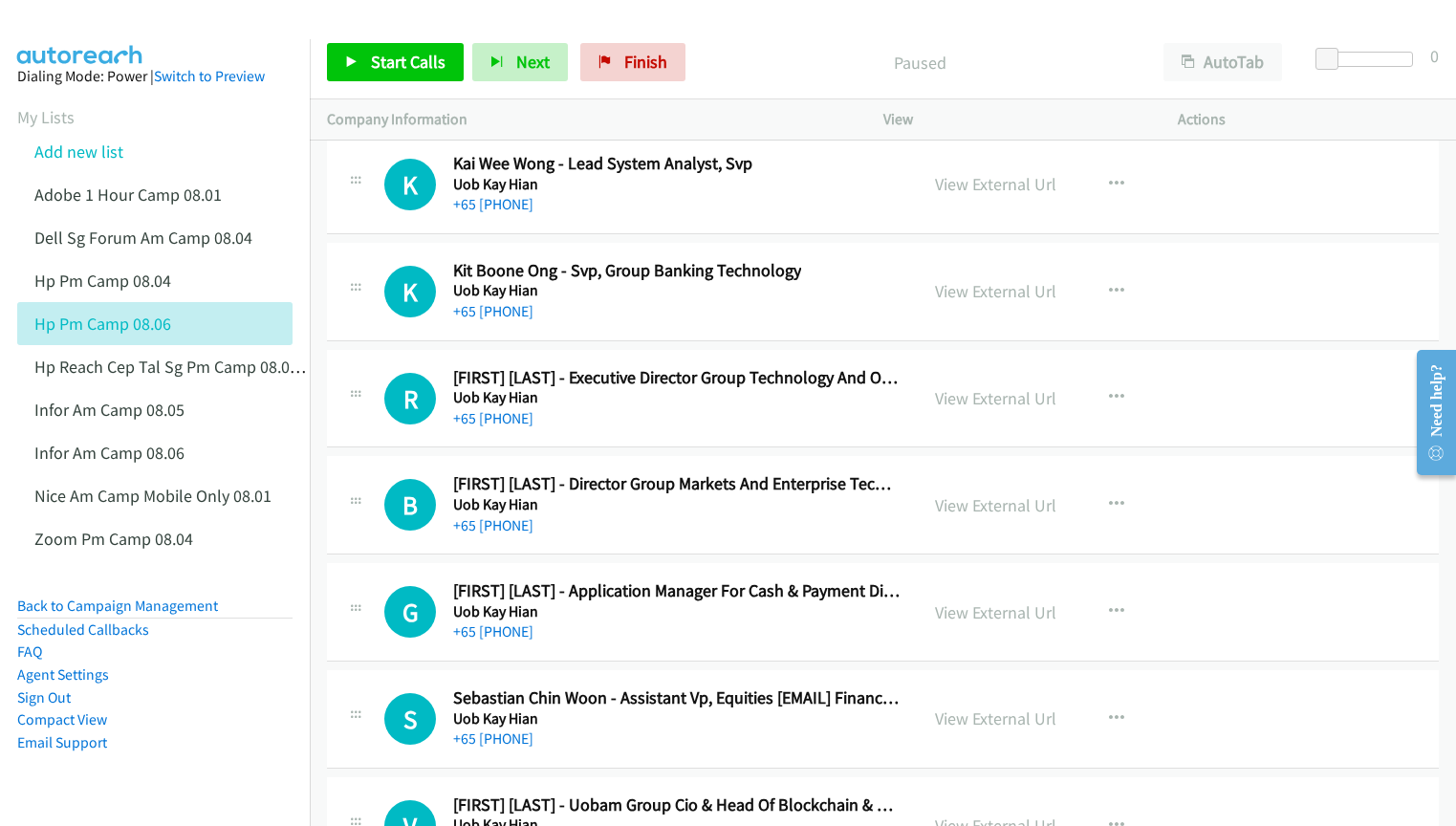 scroll, scrollTop: 26004, scrollLeft: 0, axis: vertical 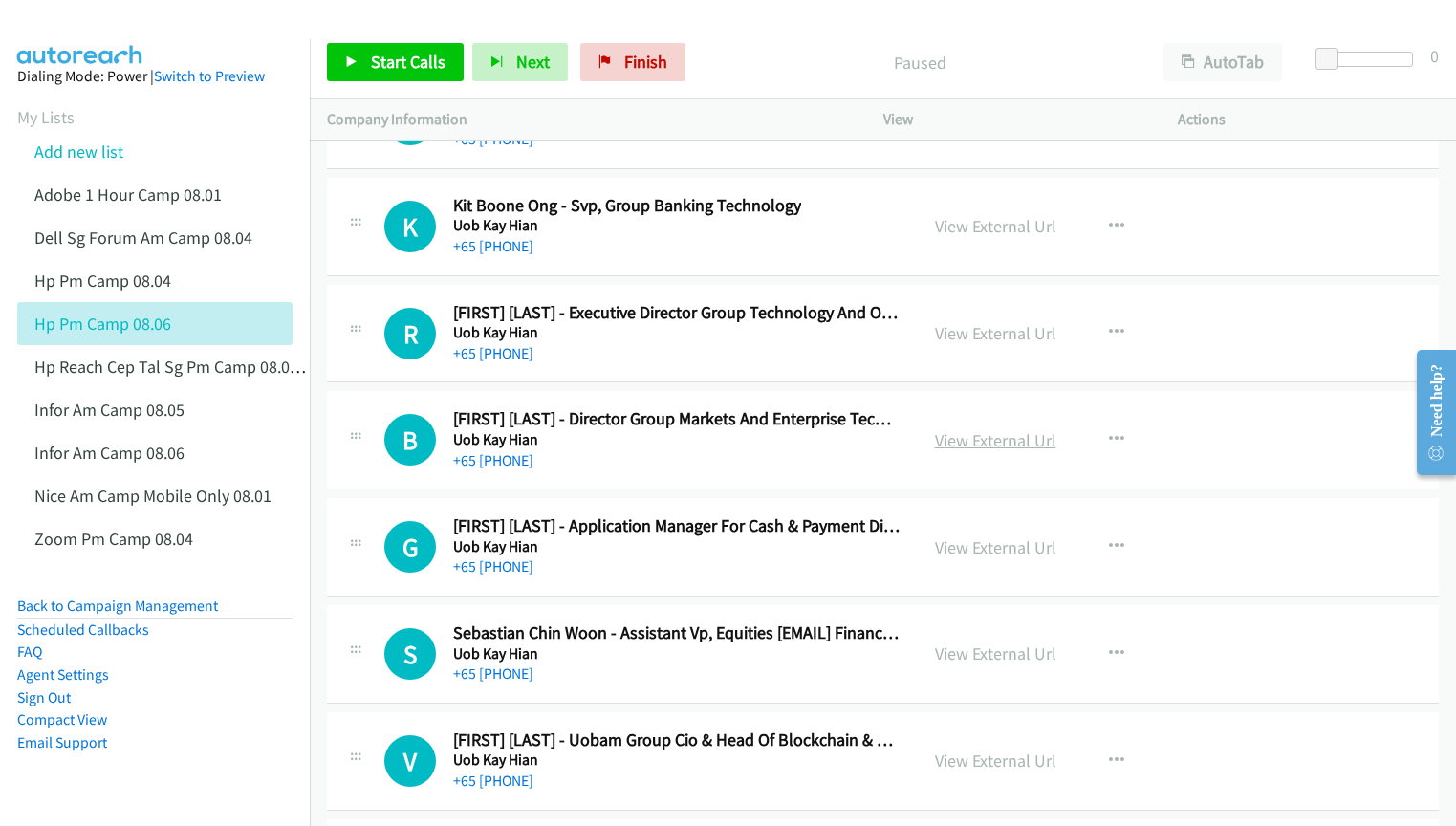 click on "View External Url" at bounding box center (995, 440) 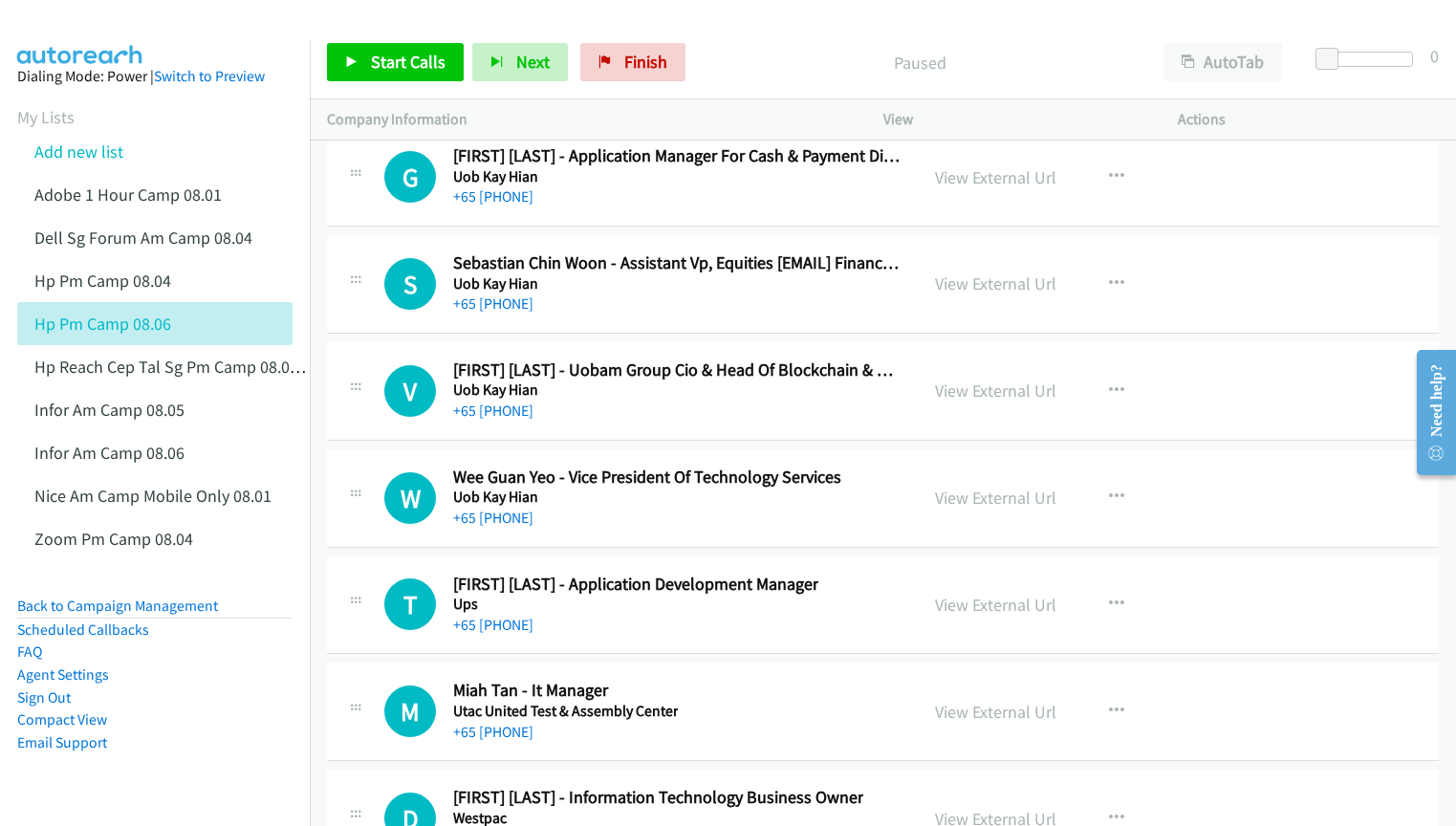 scroll, scrollTop: 26386, scrollLeft: 0, axis: vertical 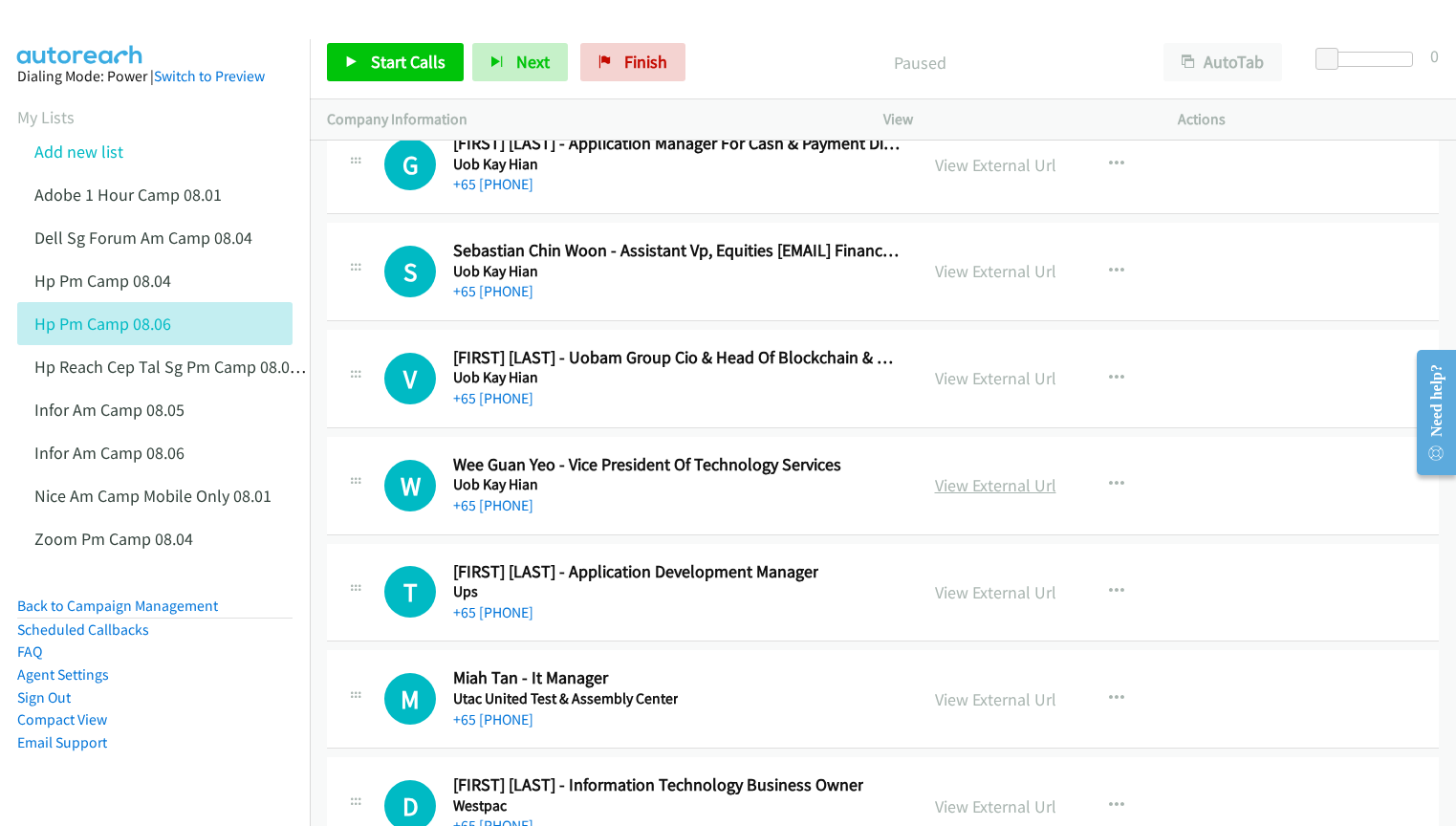 click on "View External Url" at bounding box center (995, 485) 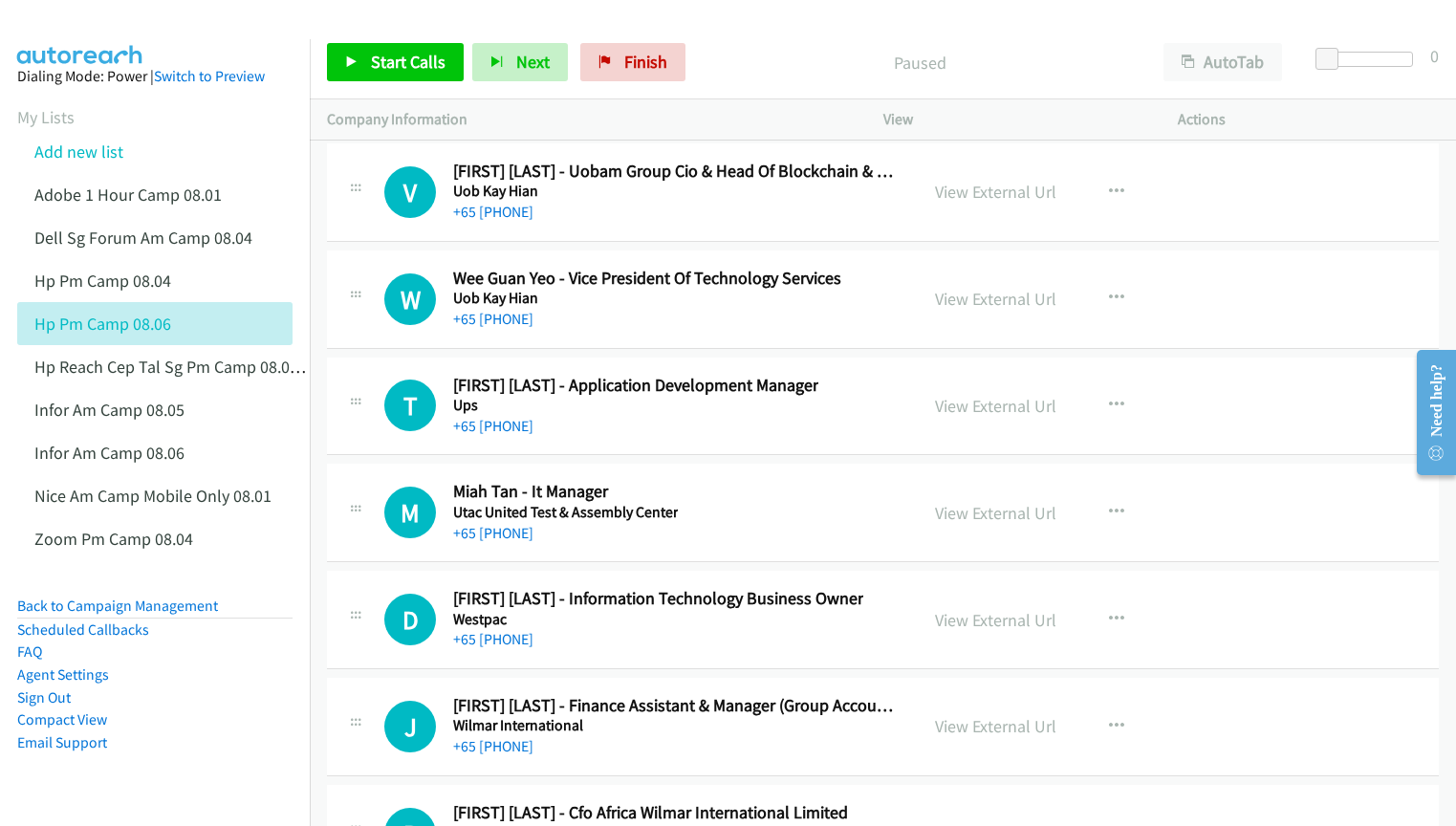 scroll, scrollTop: 26577, scrollLeft: 0, axis: vertical 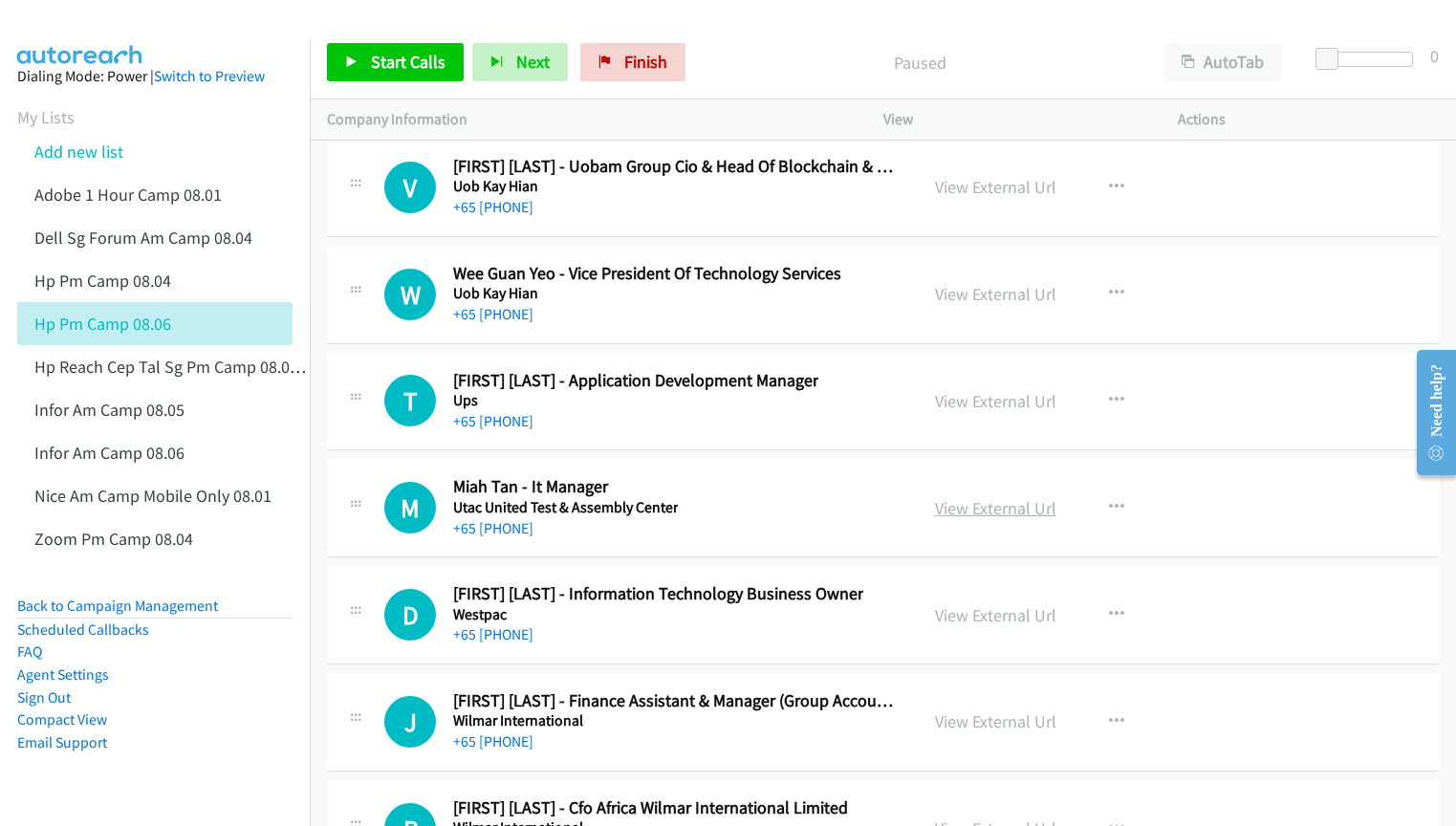 click on "View External Url" at bounding box center (995, 508) 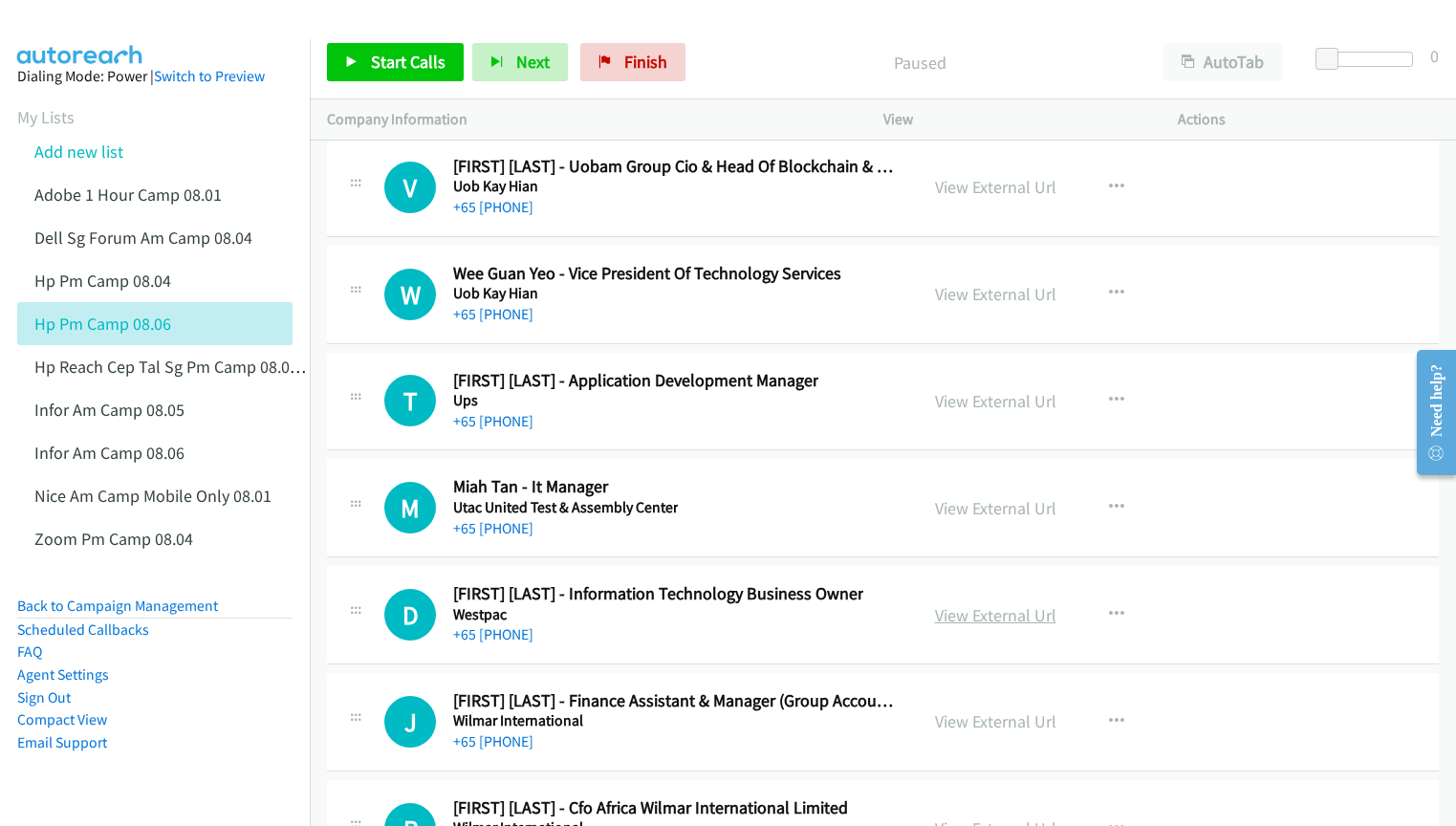 click on "View External Url" at bounding box center [995, 615] 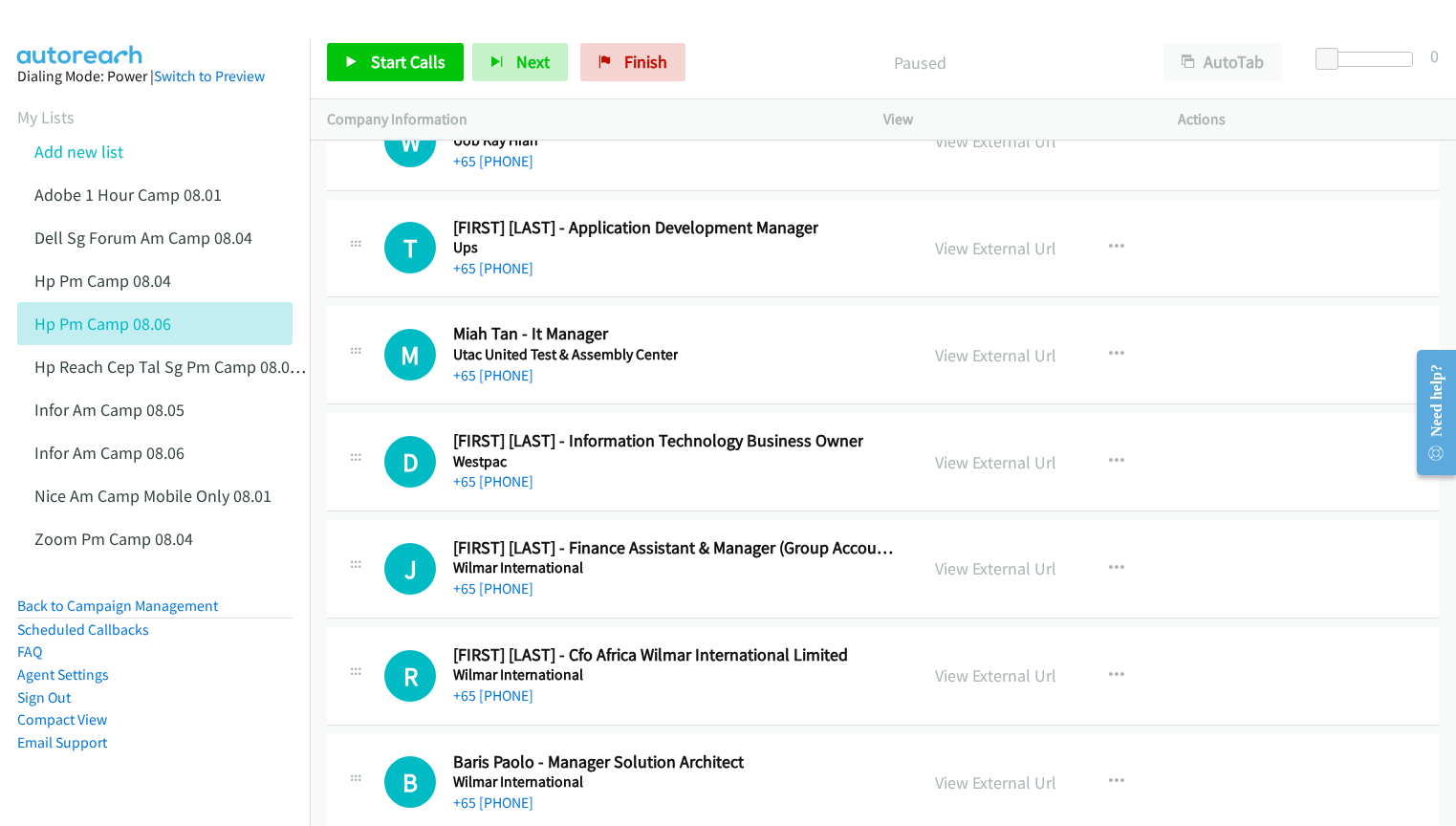 scroll, scrollTop: 26765, scrollLeft: 0, axis: vertical 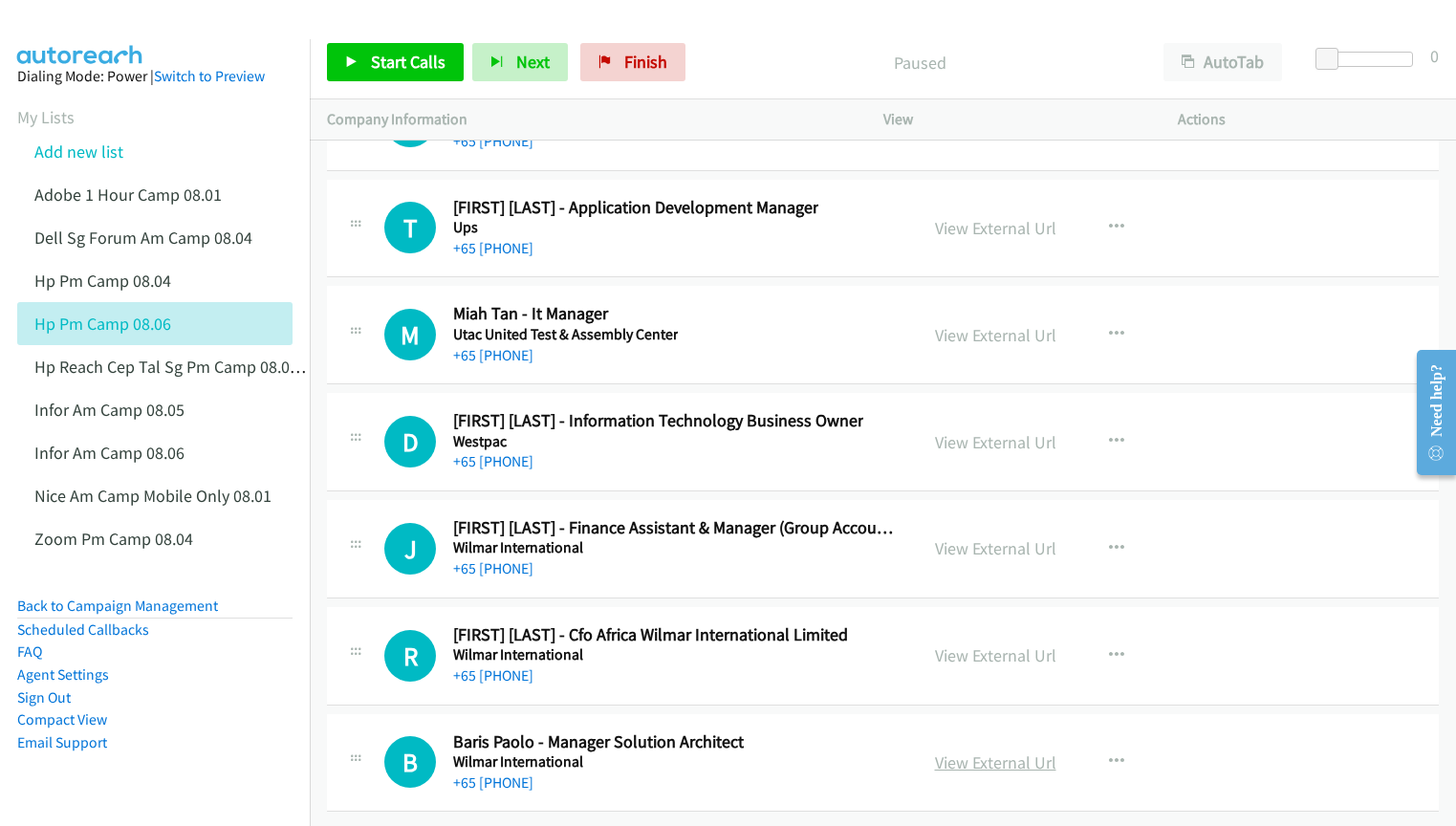 click on "View External Url" at bounding box center [995, 762] 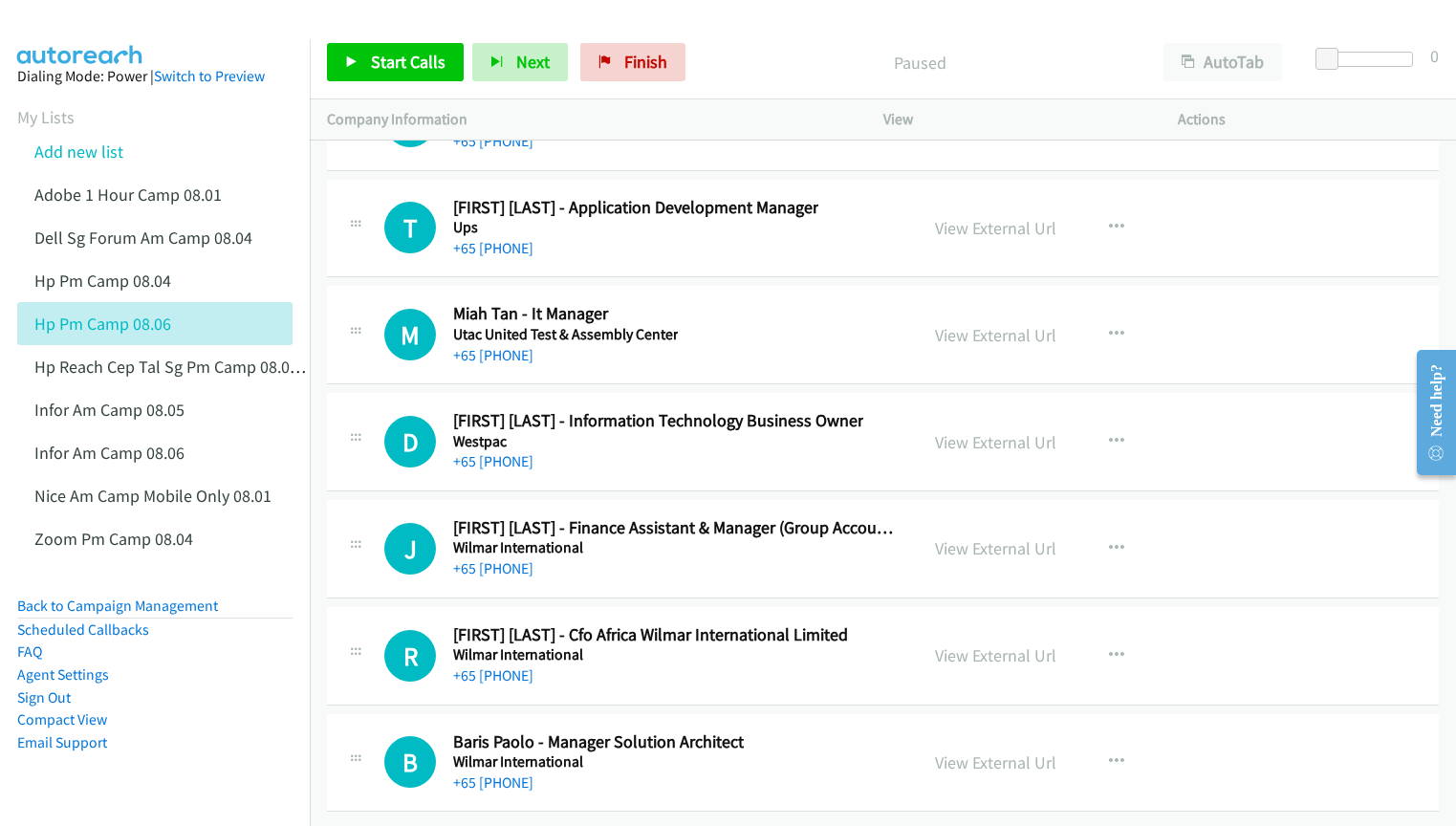 click on "D
Callback Scheduled
Debbie Wong - Information Technology Business Owner
Westpac
Asia/Singapore
+65 9782 2666
View External Url
View External Url
Schedule/Manage Callback
Start Calls Here
Remove from list
Add to do not call list
Reset Call Status" at bounding box center (882, 443) 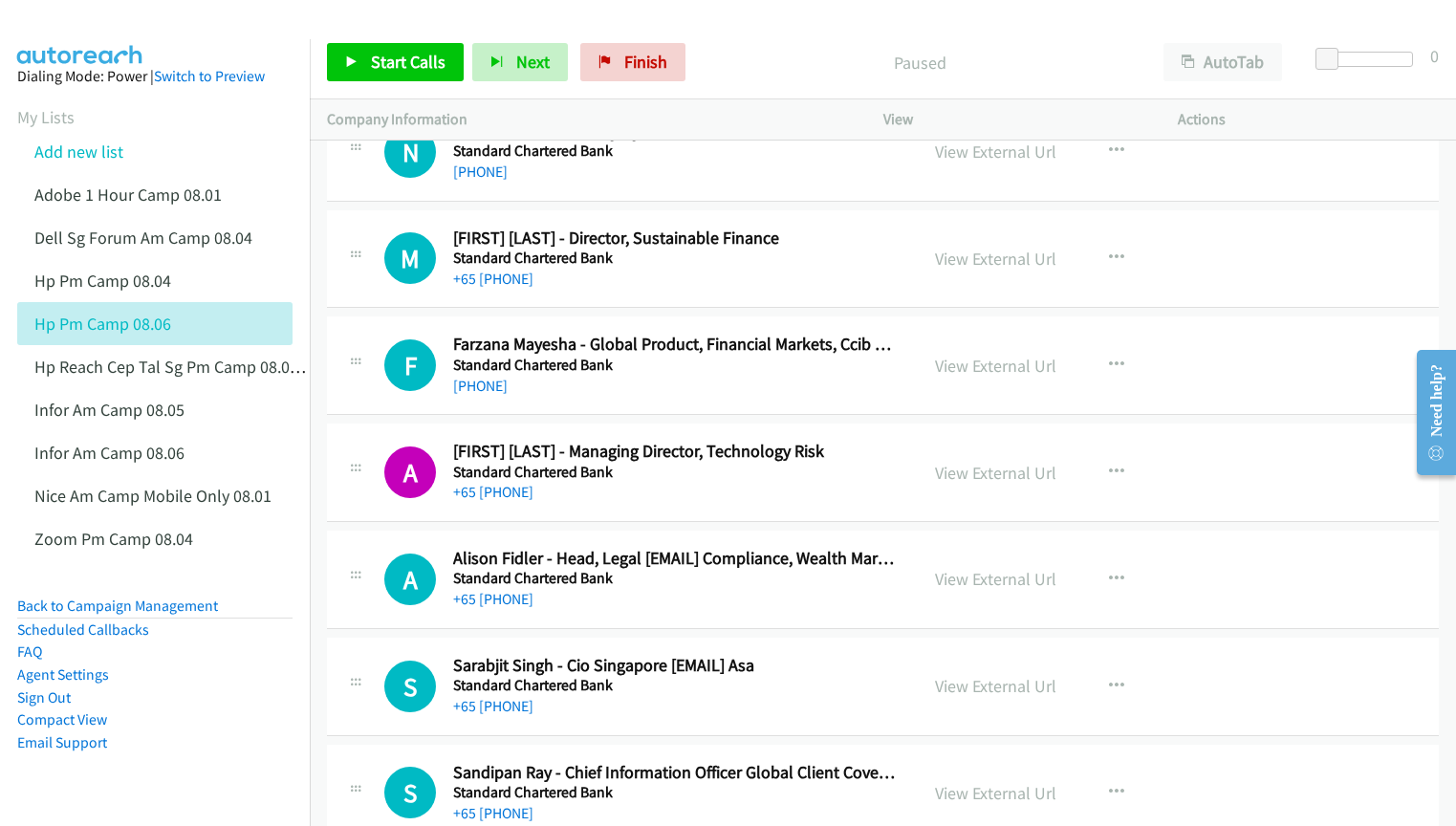 scroll, scrollTop: 0, scrollLeft: 0, axis: both 